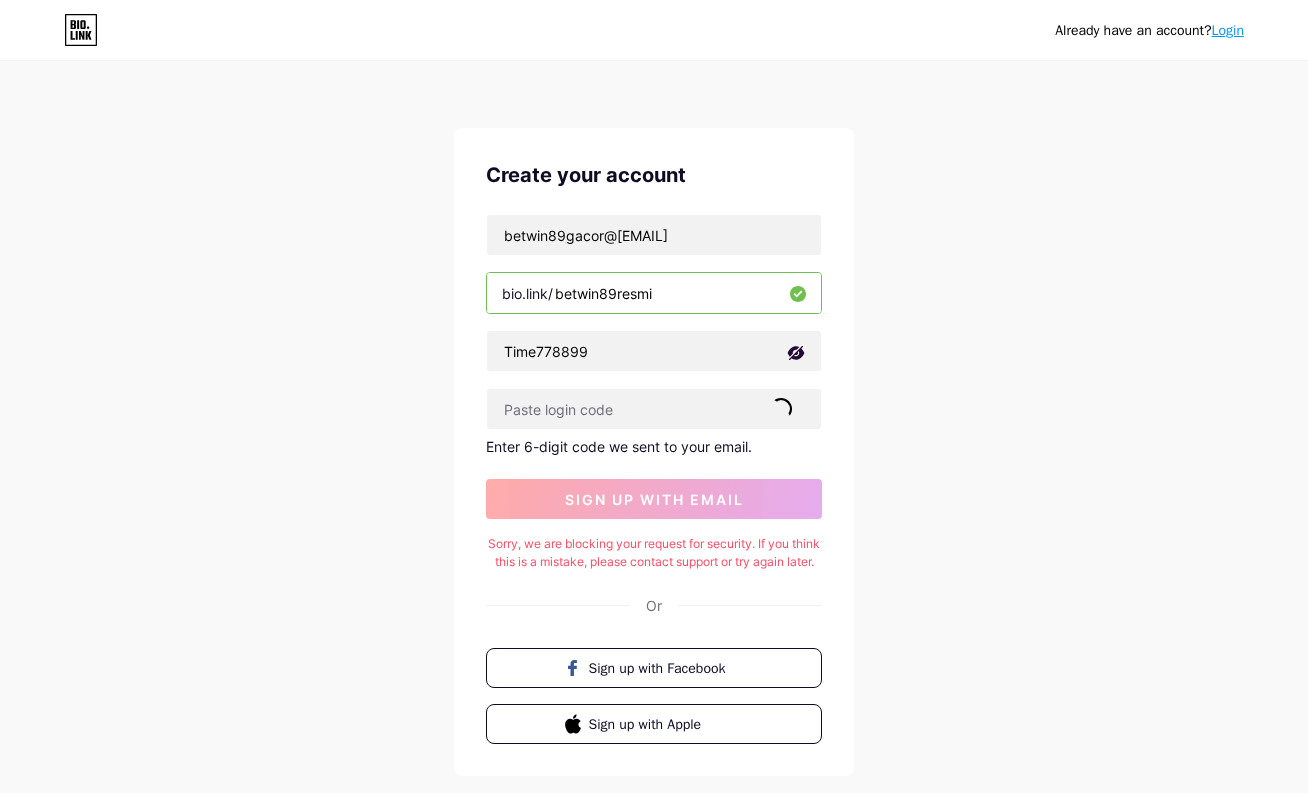 scroll, scrollTop: 0, scrollLeft: 0, axis: both 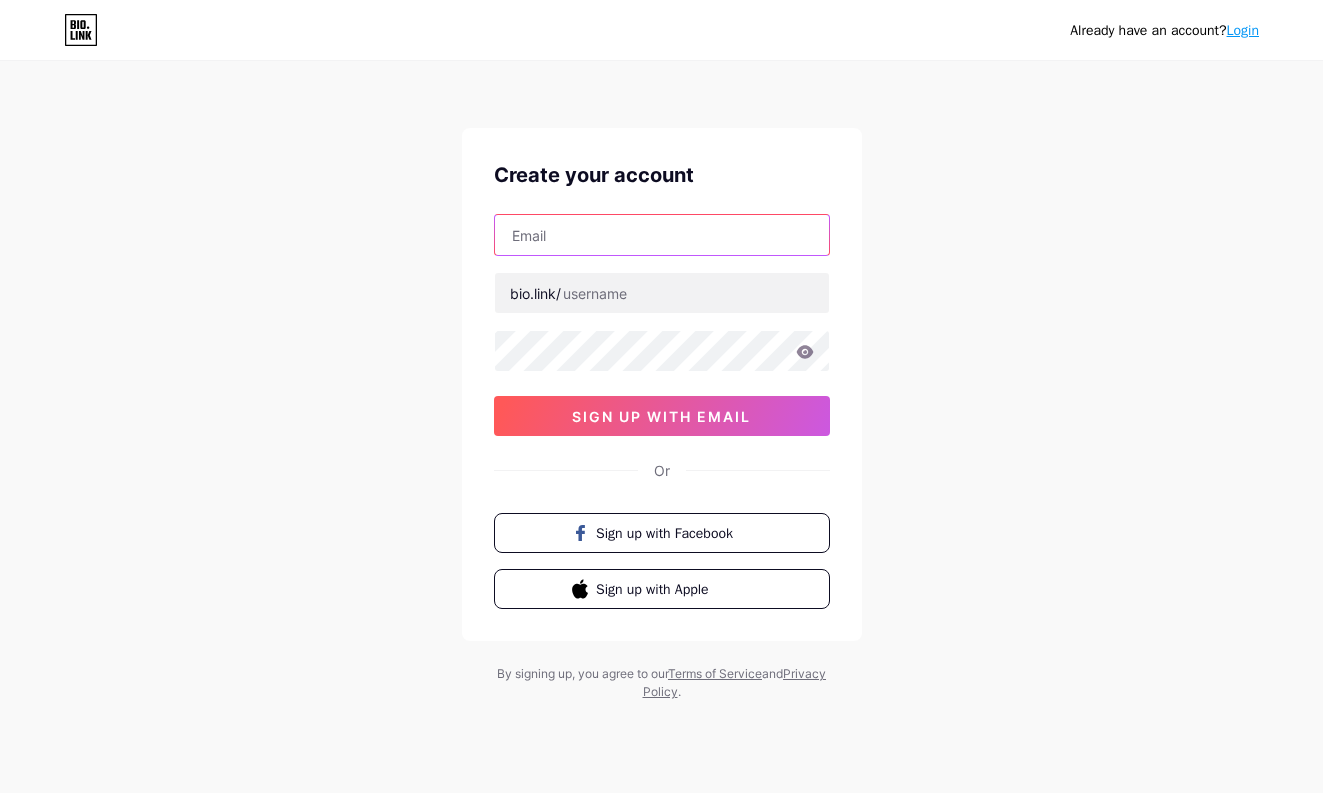 drag, startPoint x: 596, startPoint y: 228, endPoint x: 606, endPoint y: 230, distance: 10.198039 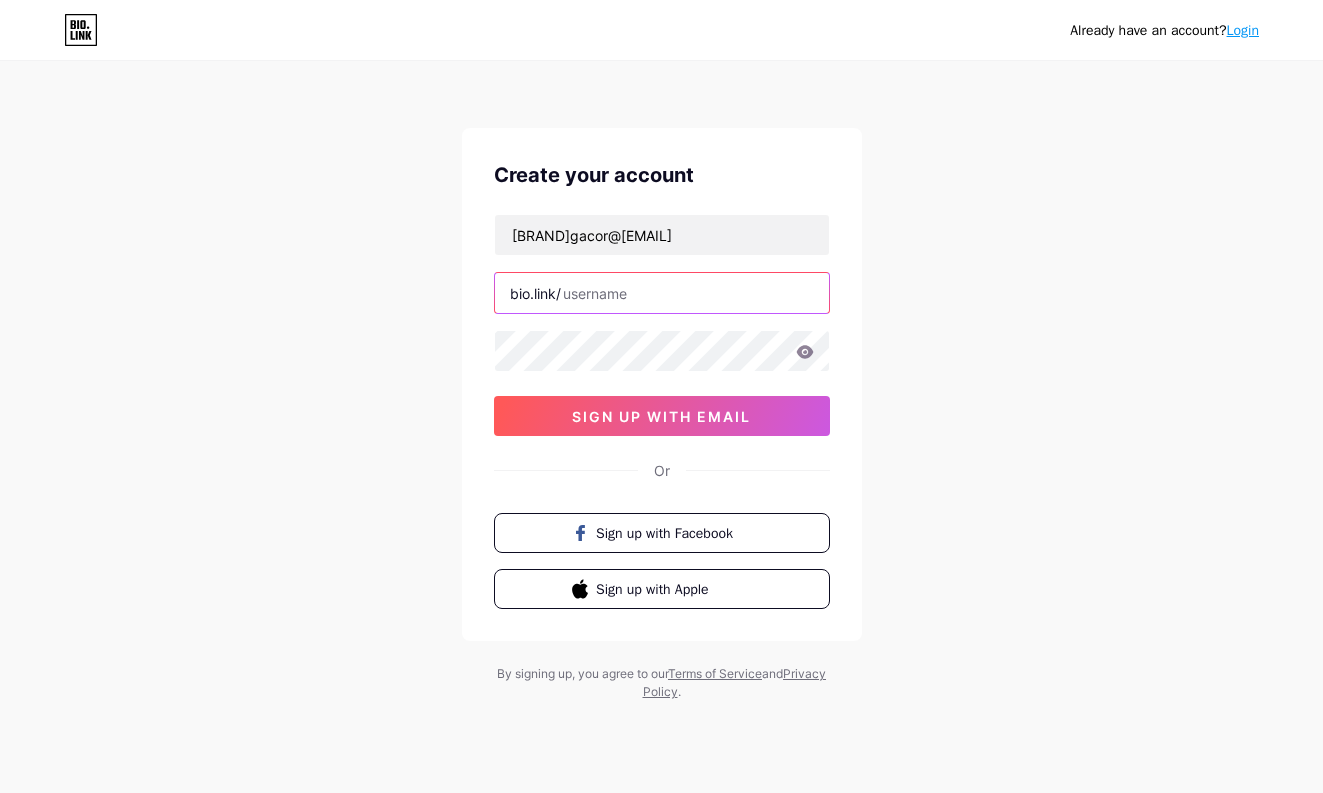 click at bounding box center (662, 293) 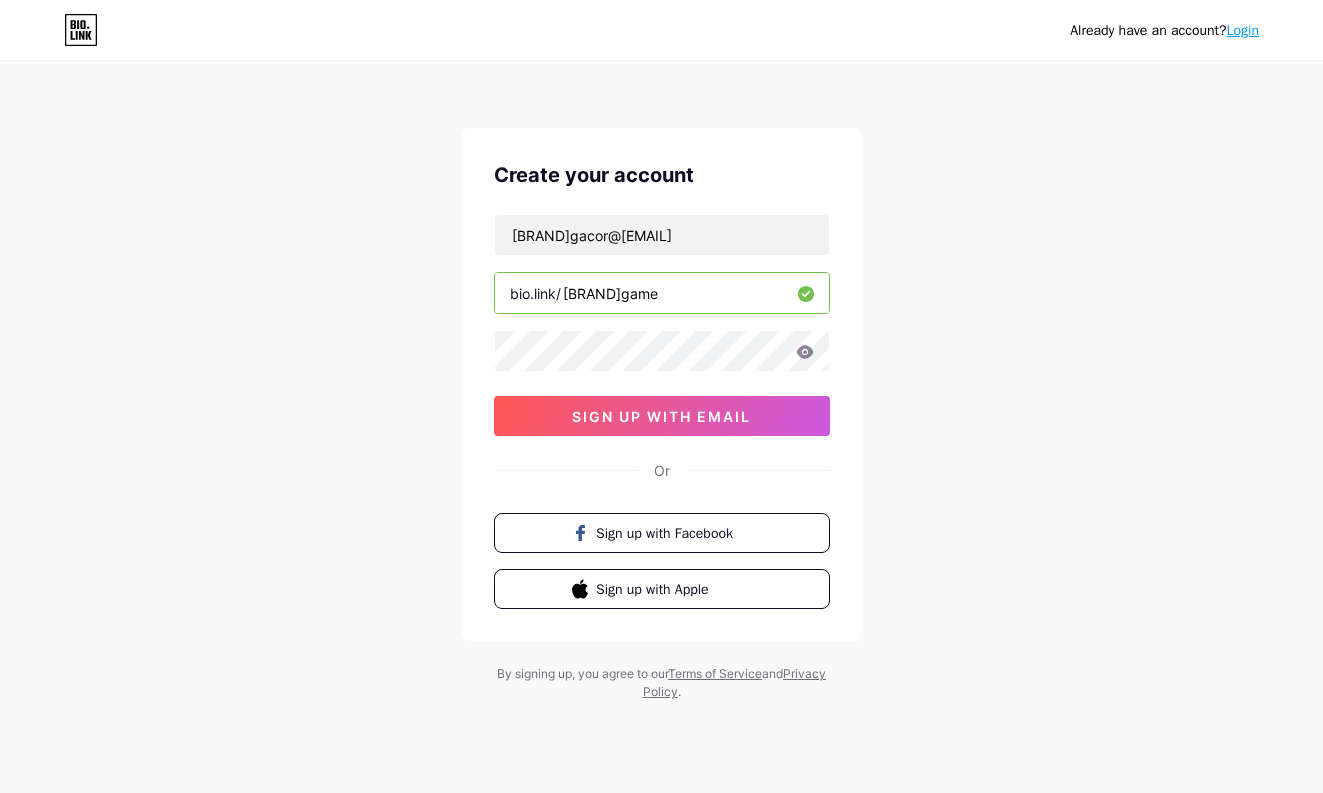 type on "[BRAND]game" 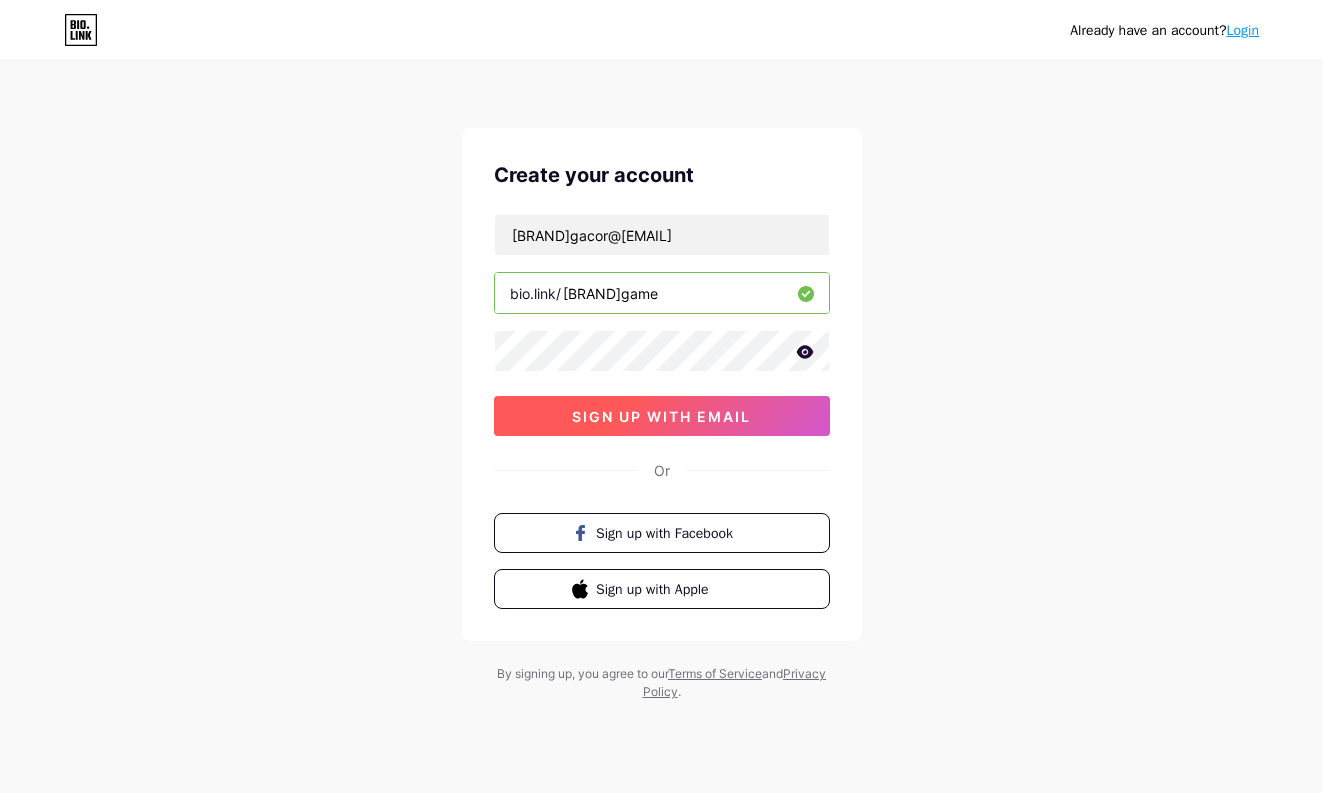 drag, startPoint x: 664, startPoint y: 423, endPoint x: 673, endPoint y: 413, distance: 13.453624 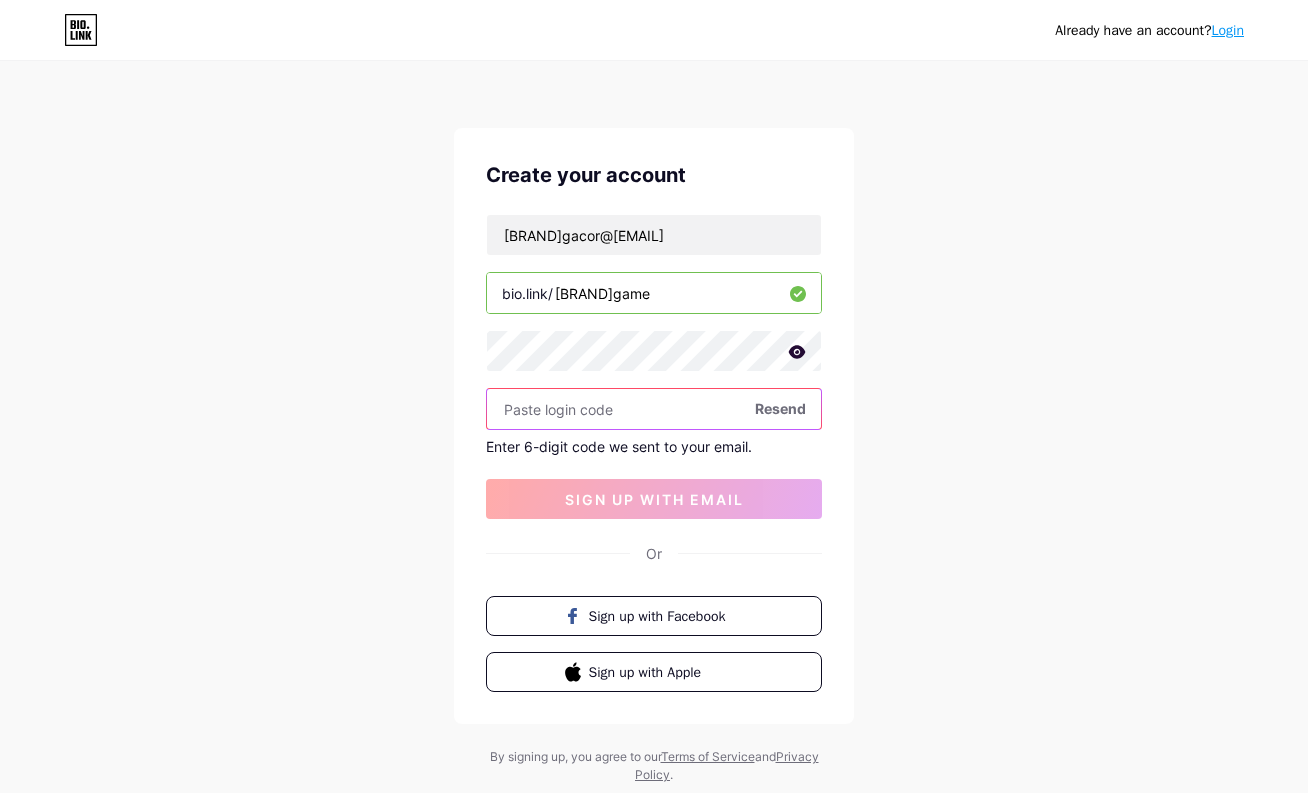 click at bounding box center (654, 409) 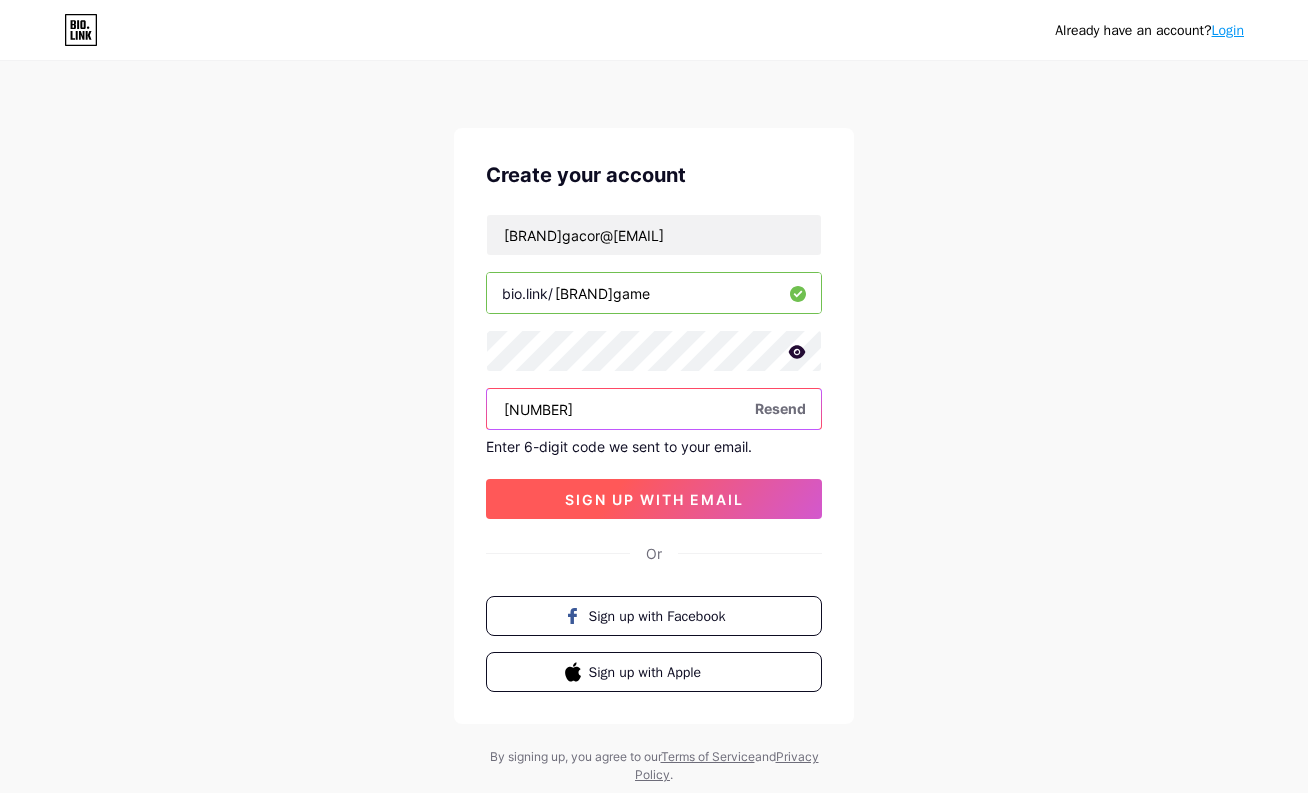 type on "[NUMBER]" 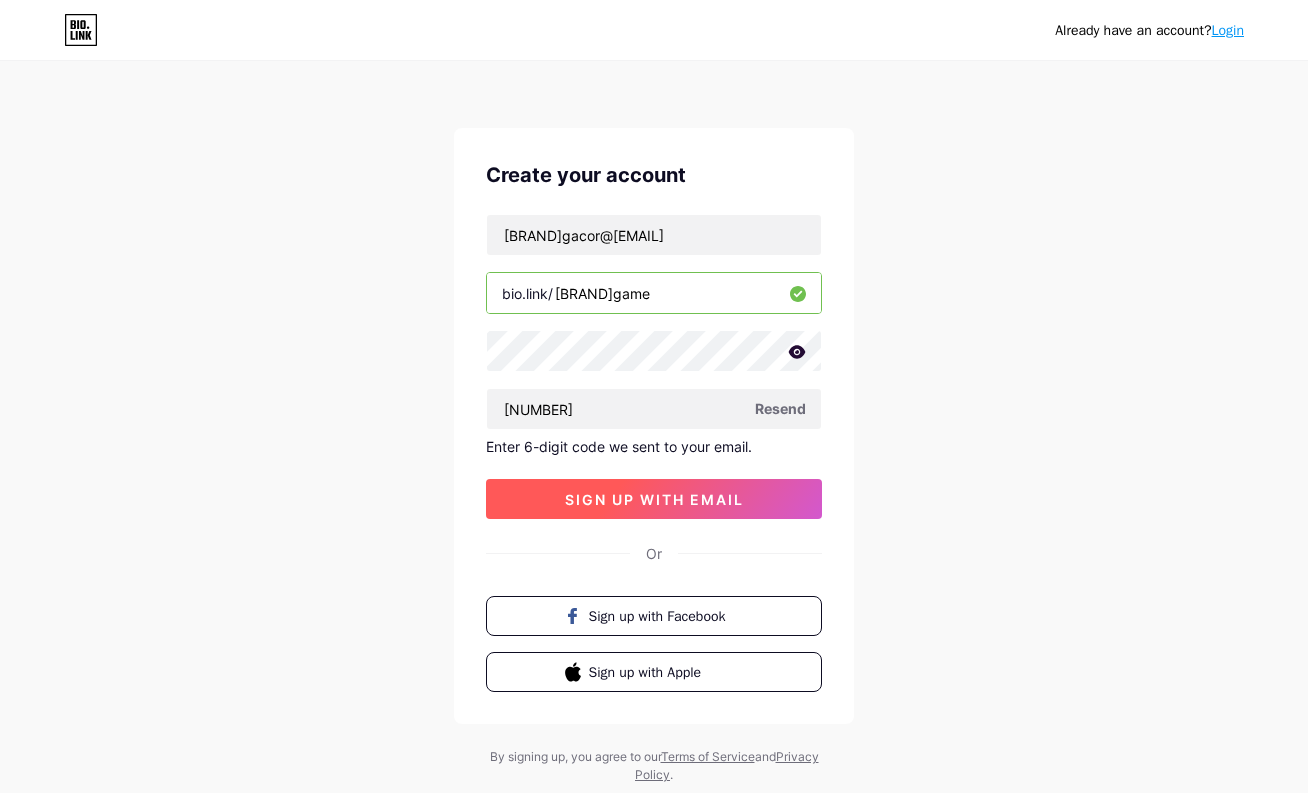 click on "sign up with email" at bounding box center (654, 499) 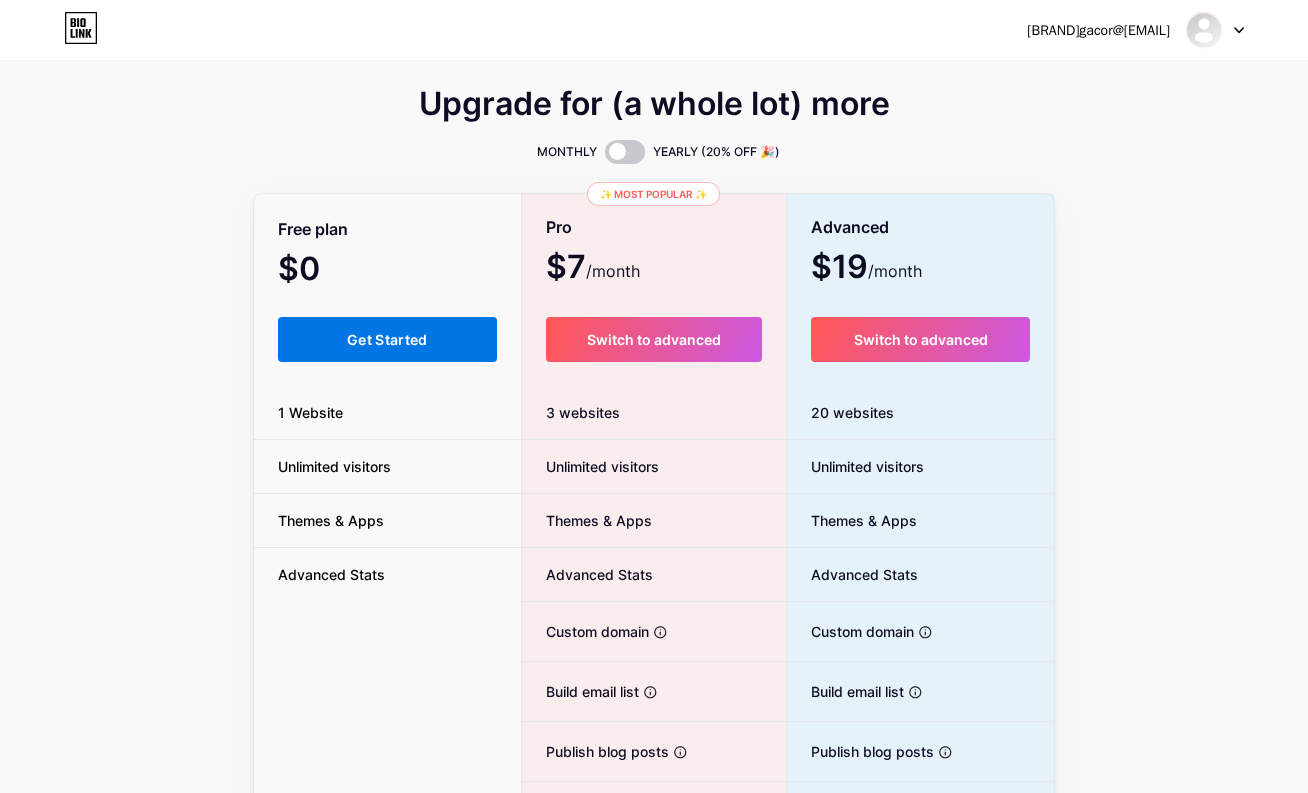 click on "Get Started" at bounding box center [387, 339] 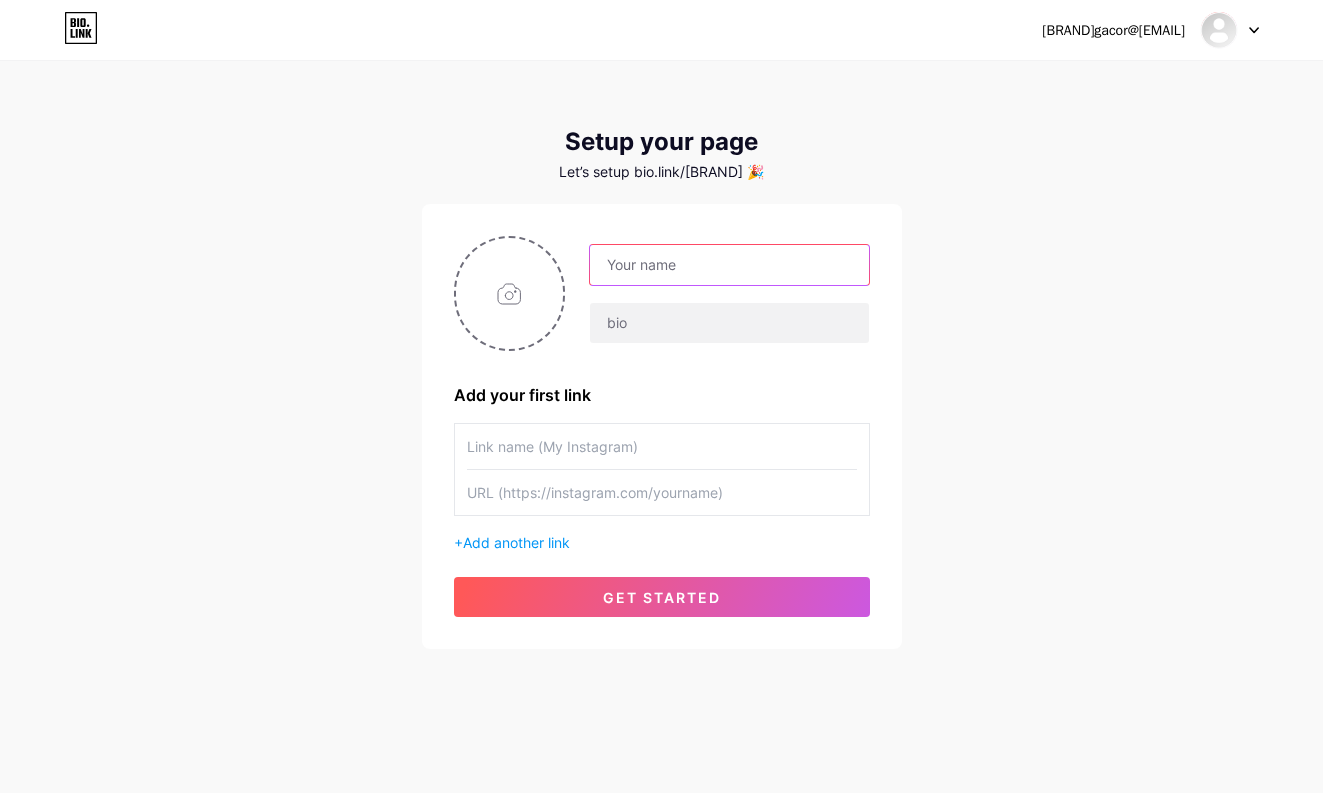 drag, startPoint x: 714, startPoint y: 270, endPoint x: 749, endPoint y: 239, distance: 46.75468 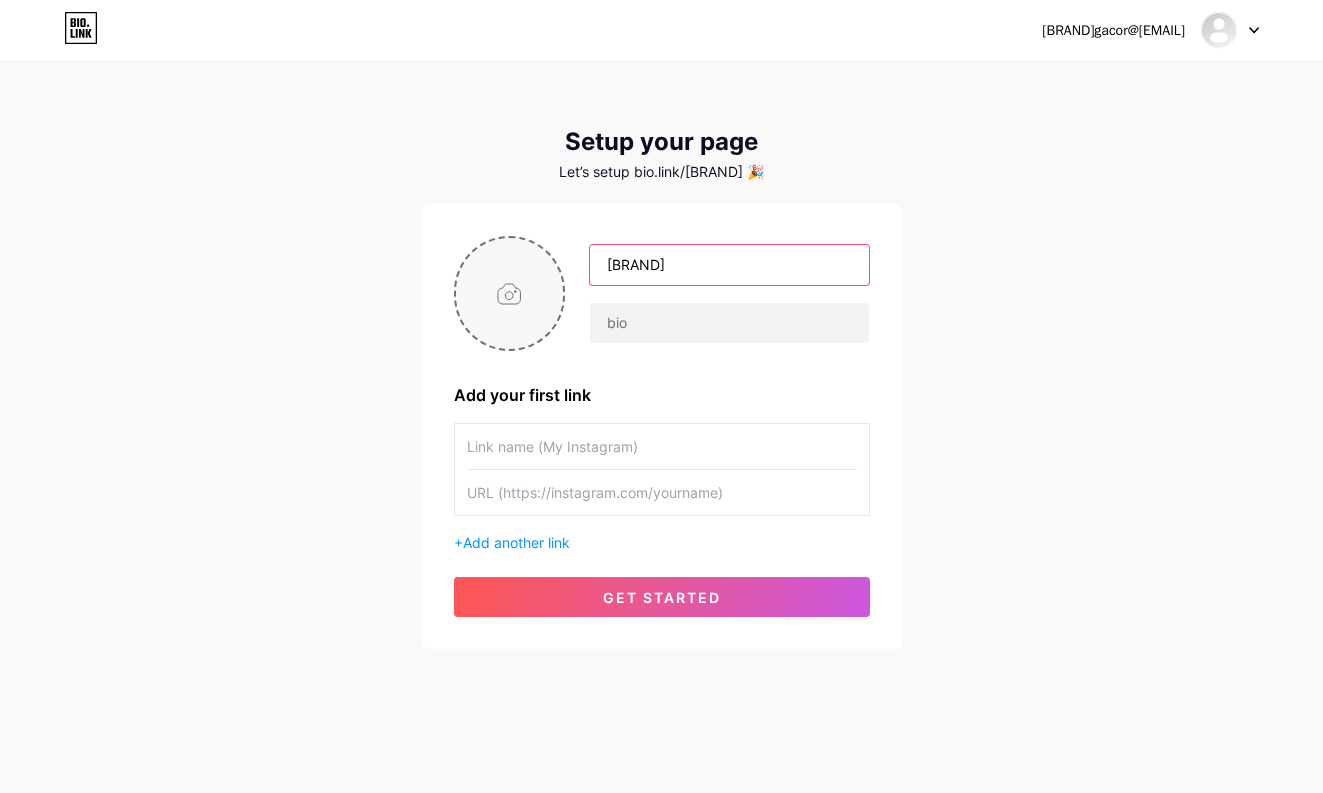 type on "[BRAND]" 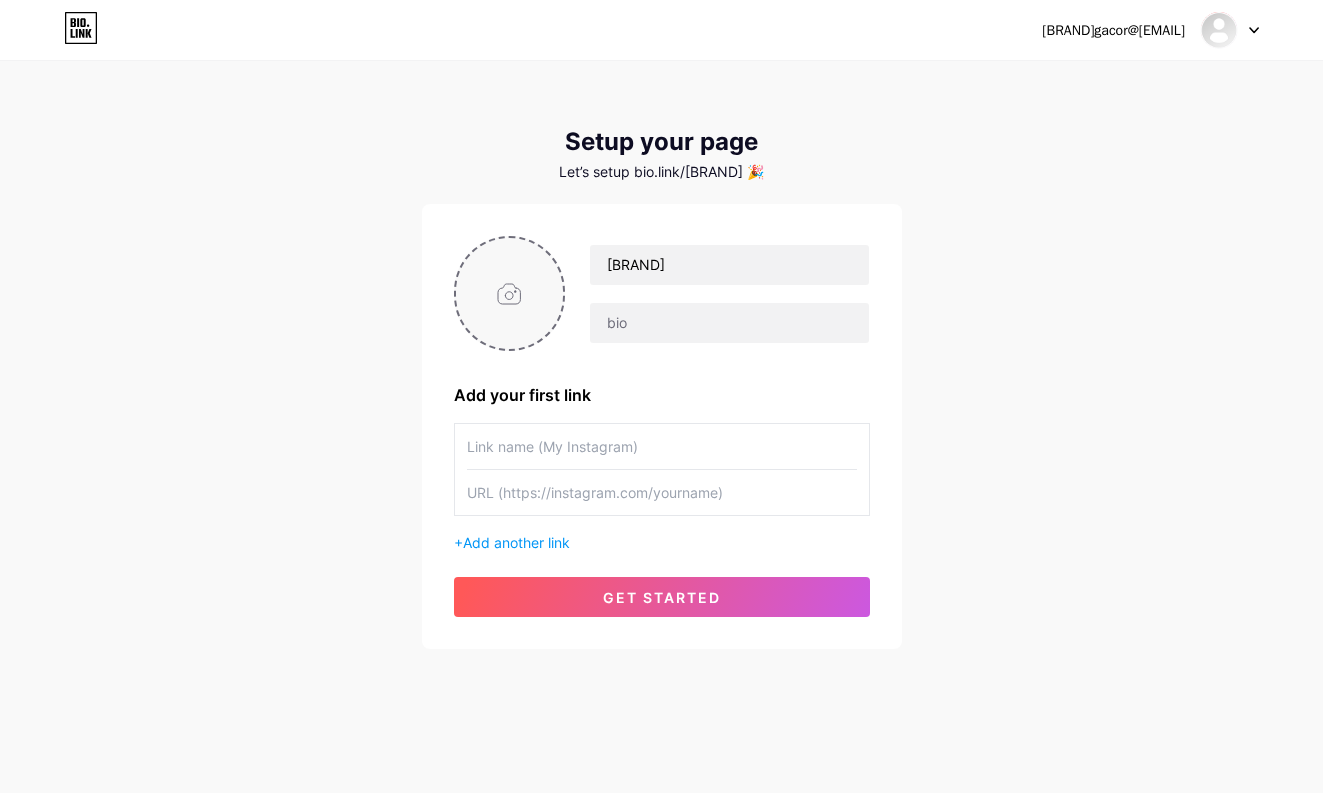 click at bounding box center [510, 293] 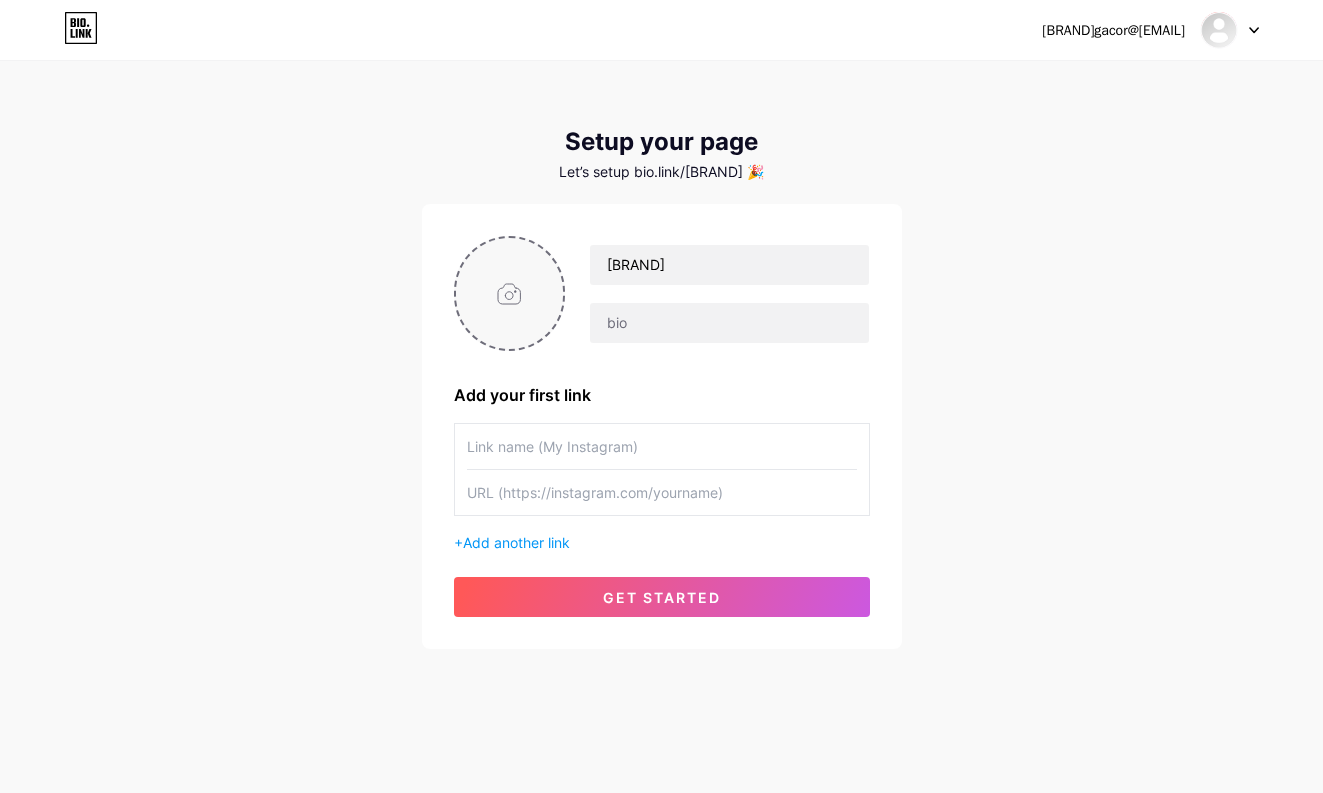 type on "C:\fakepath\[FILENAME].webp" 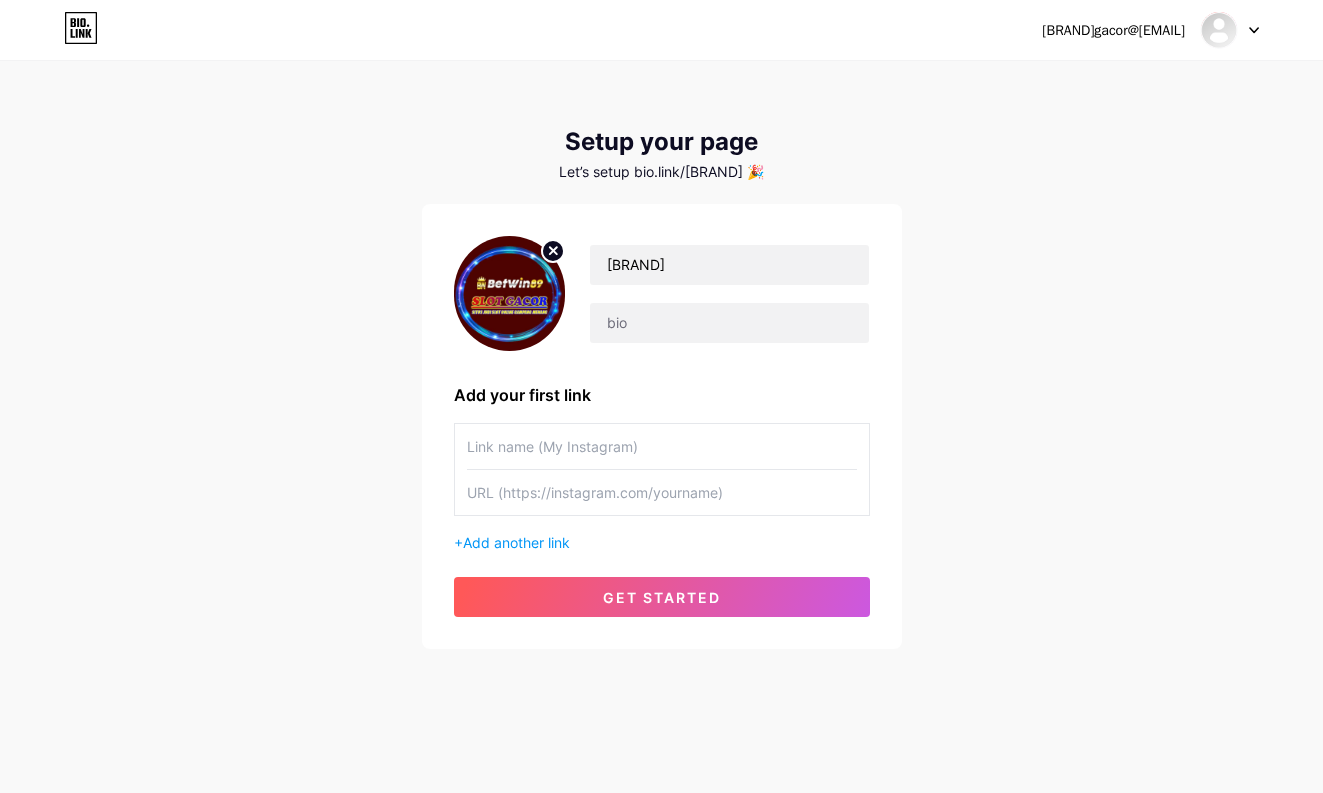 click at bounding box center [662, 446] 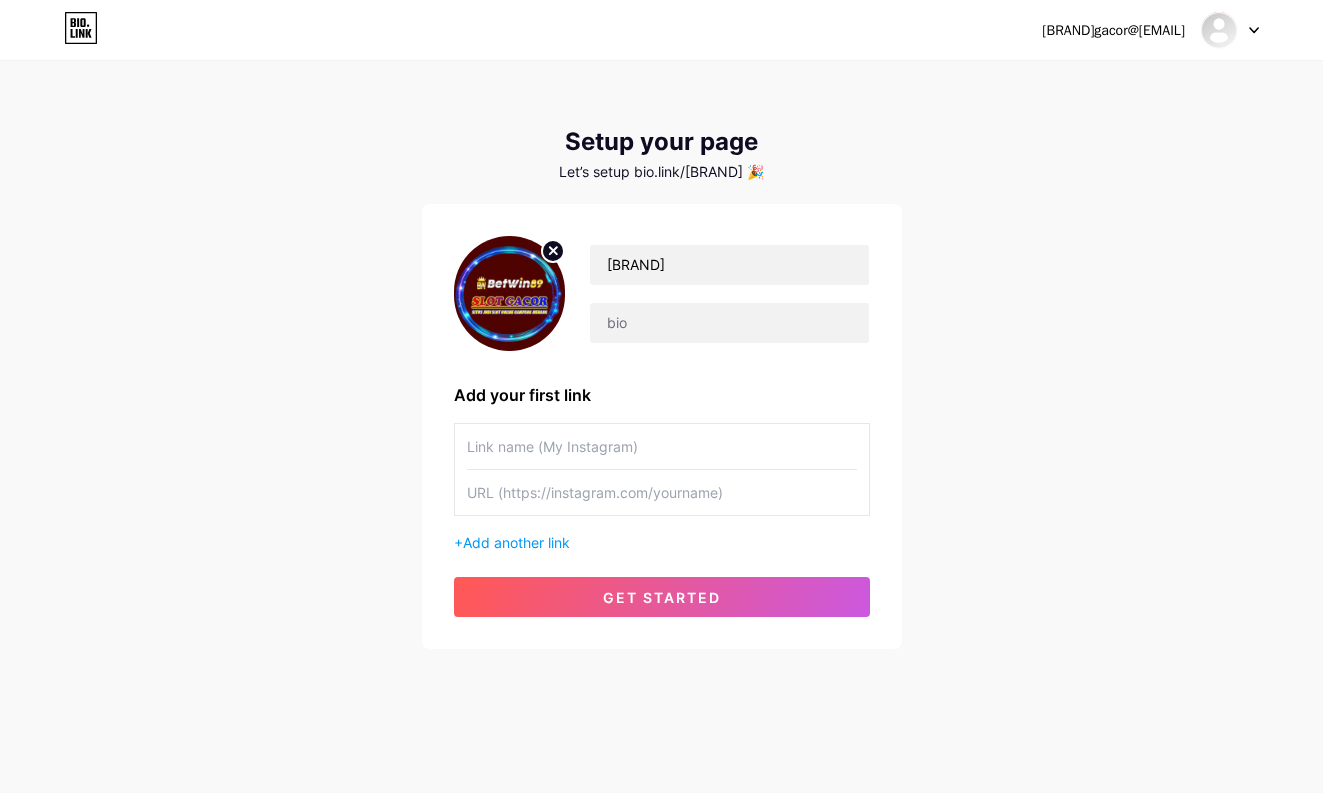 click at bounding box center [662, 446] 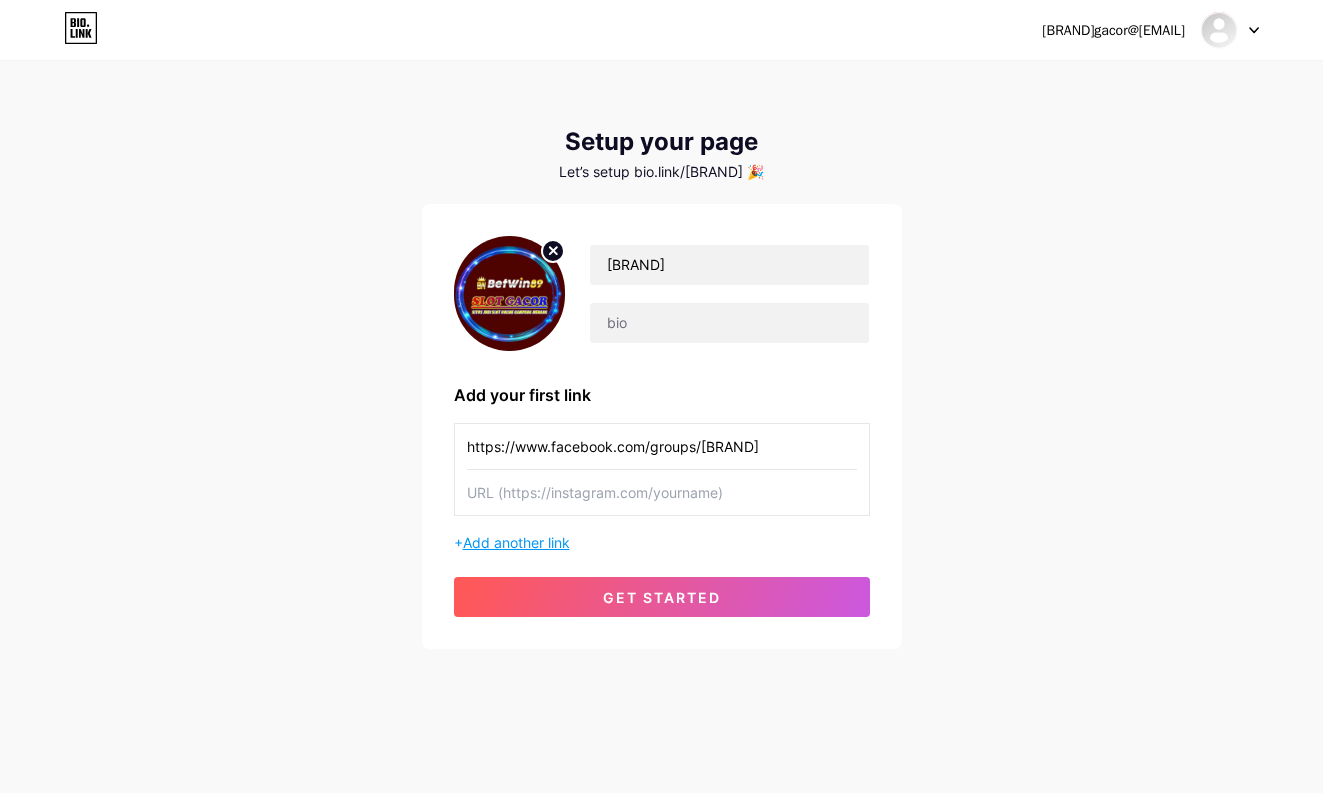 type on "https://www.facebook.com/groups/[BRAND]" 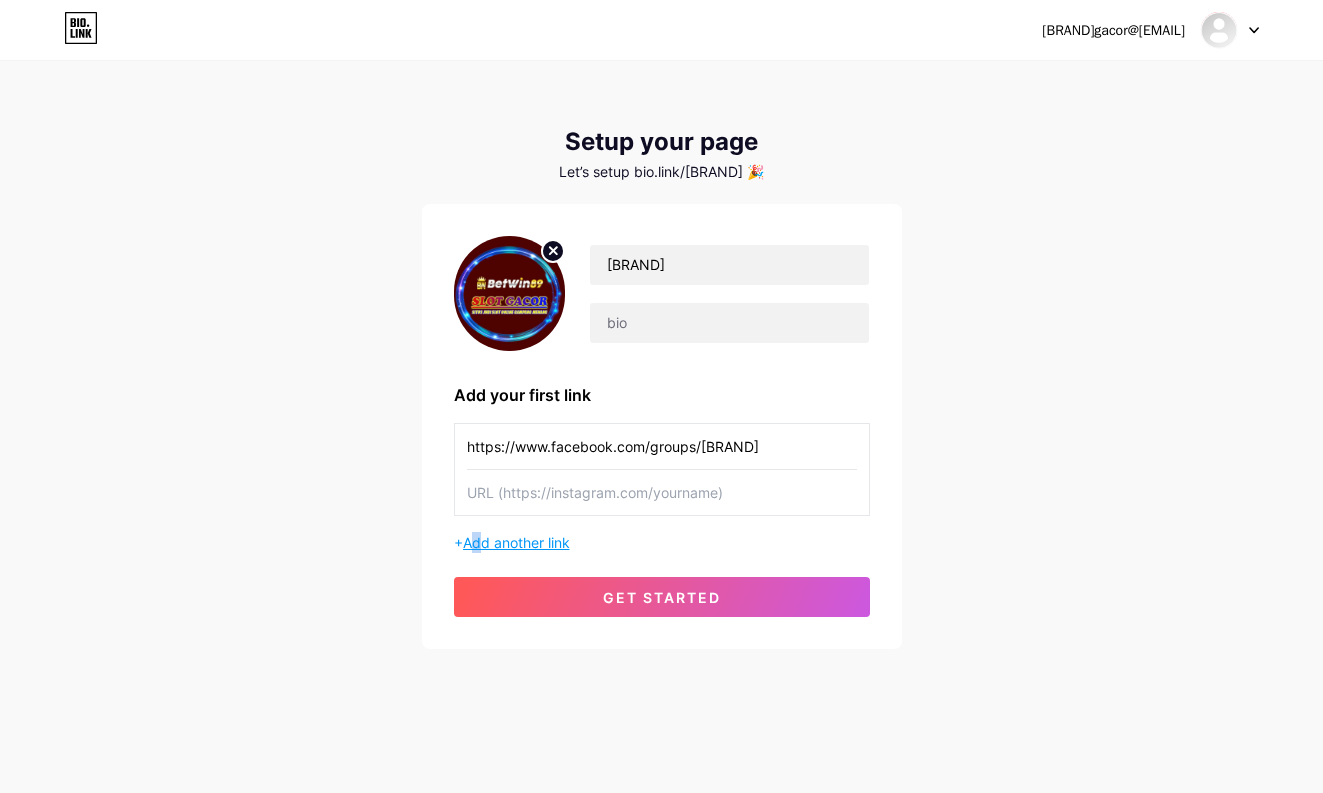 click on "Add another link" at bounding box center [516, 542] 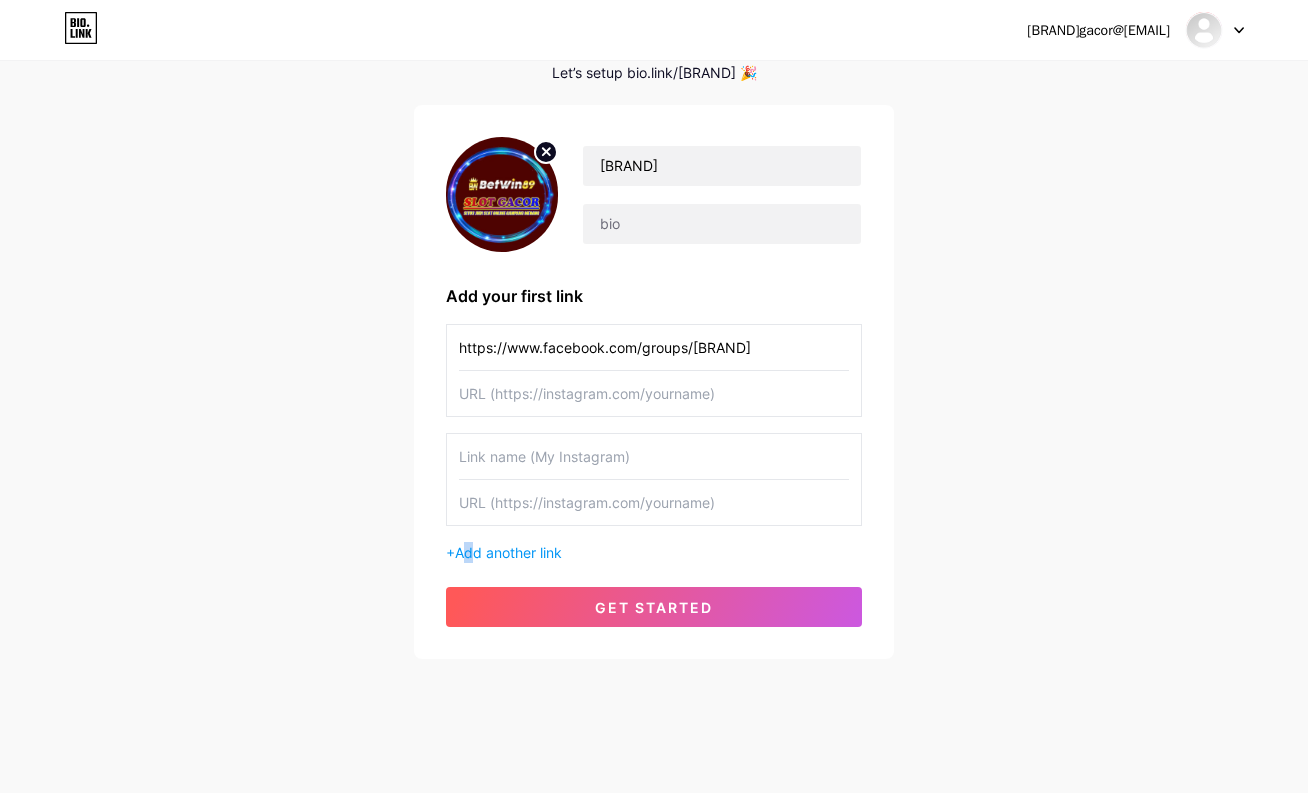 scroll, scrollTop: 100, scrollLeft: 0, axis: vertical 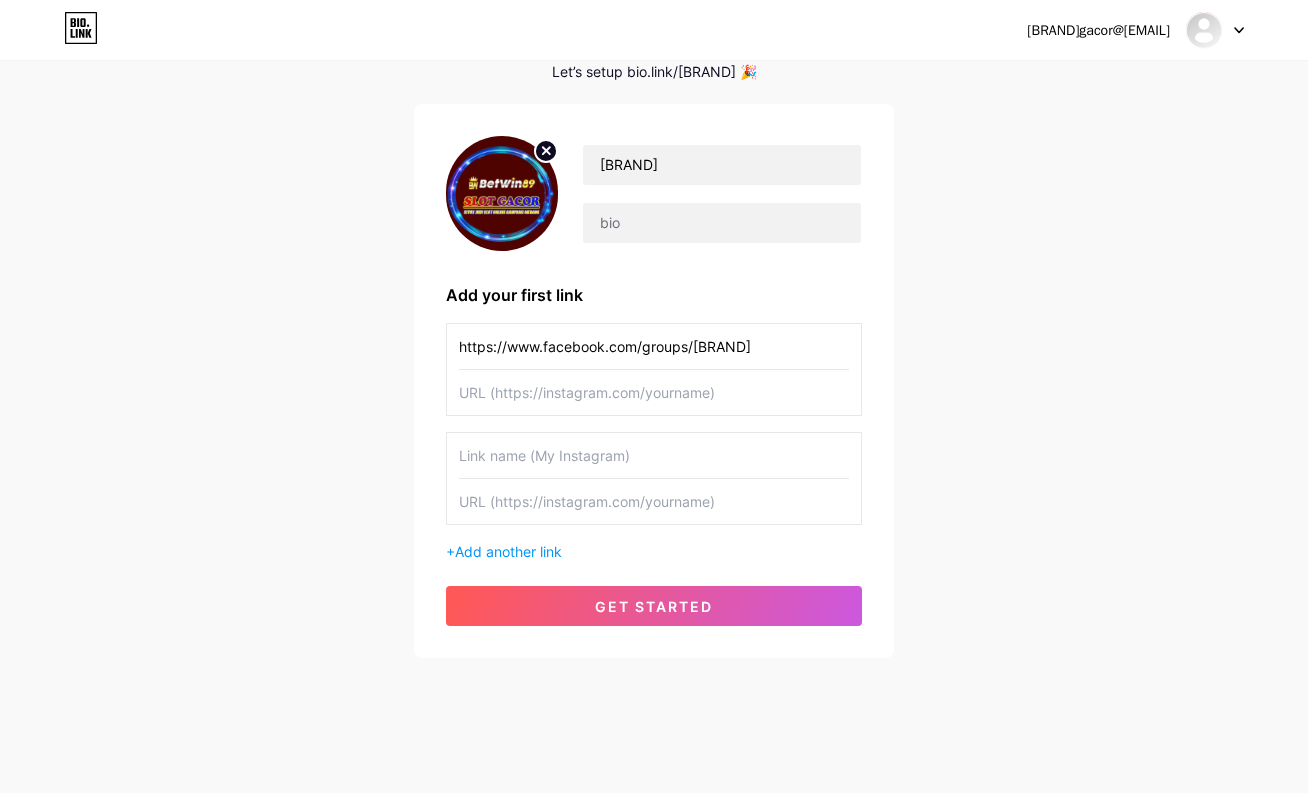 drag, startPoint x: 813, startPoint y: 344, endPoint x: 358, endPoint y: 352, distance: 455.0703 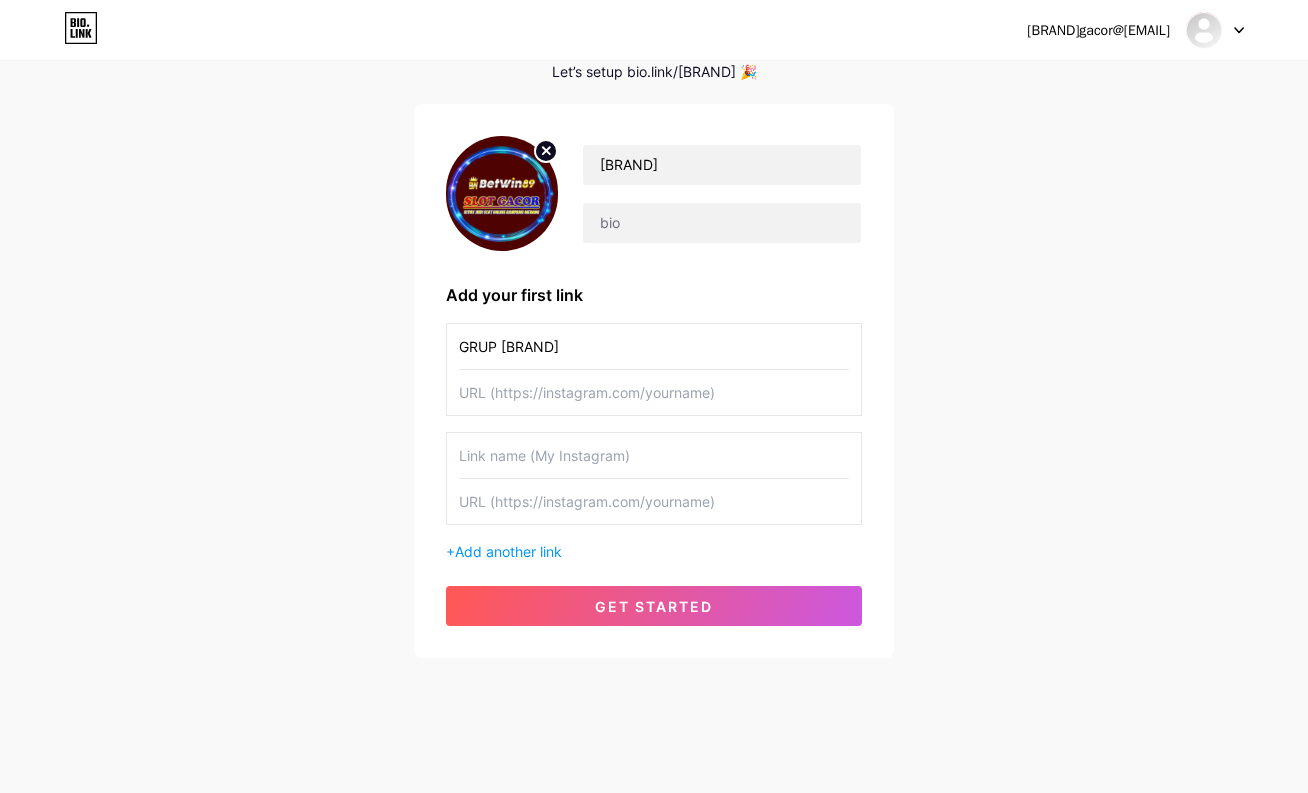 click on "GRUP [BRAND]" at bounding box center [654, 346] 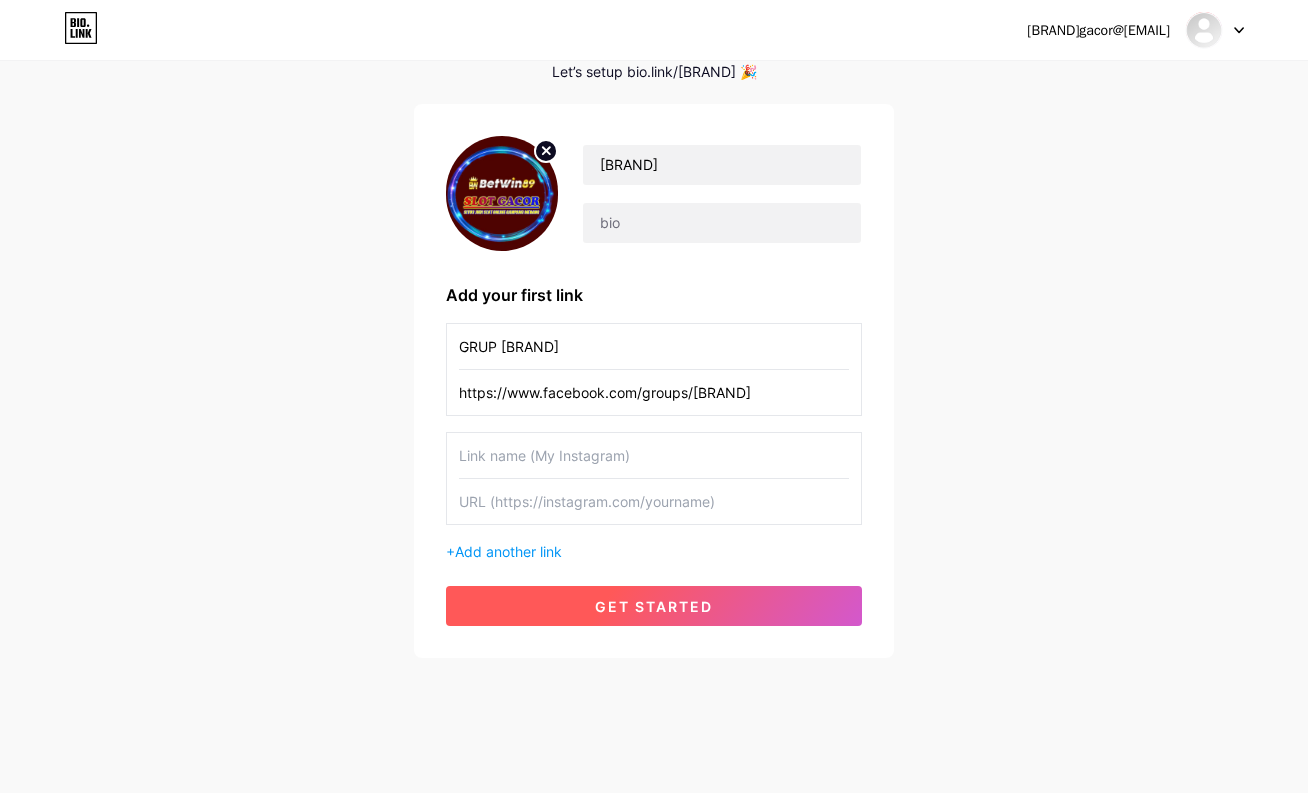 type on "https://www.facebook.com/groups/[BRAND]" 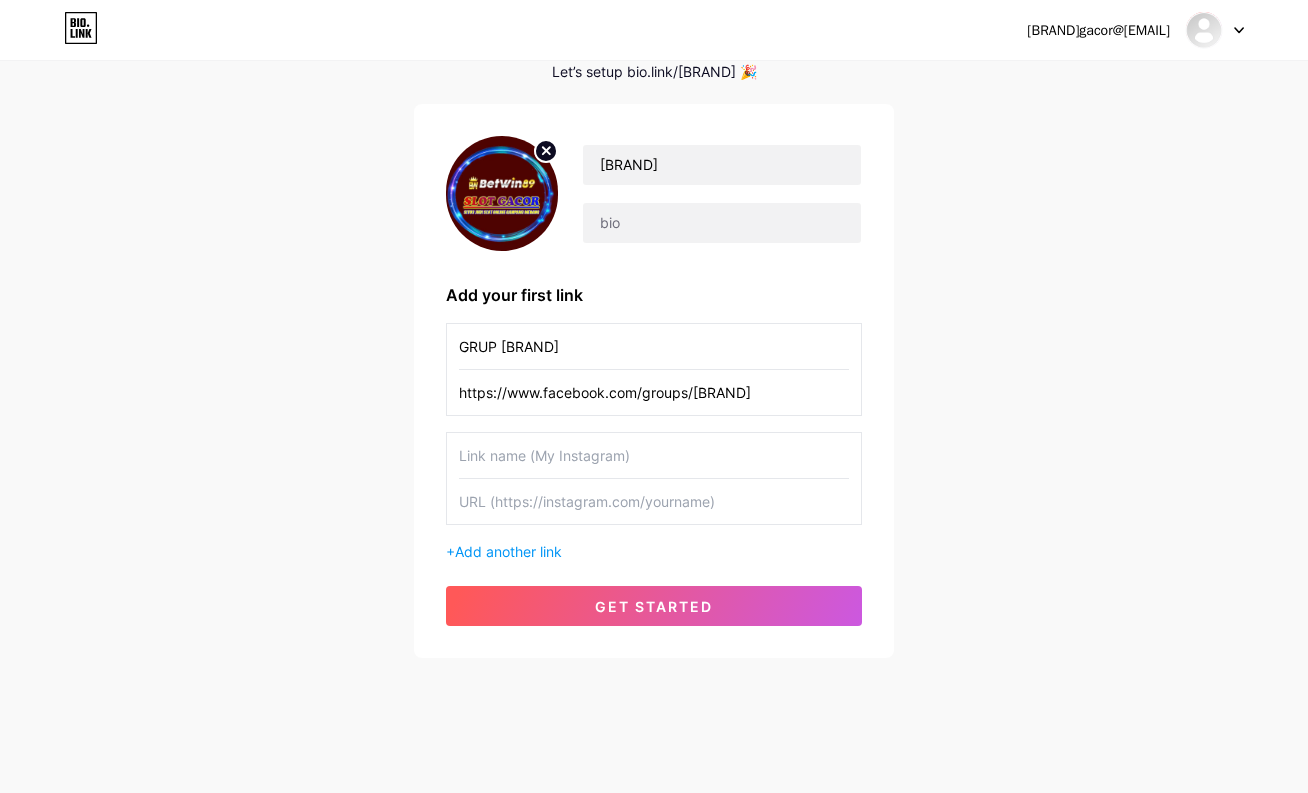 drag, startPoint x: 656, startPoint y: 613, endPoint x: 831, endPoint y: 312, distance: 348.17523 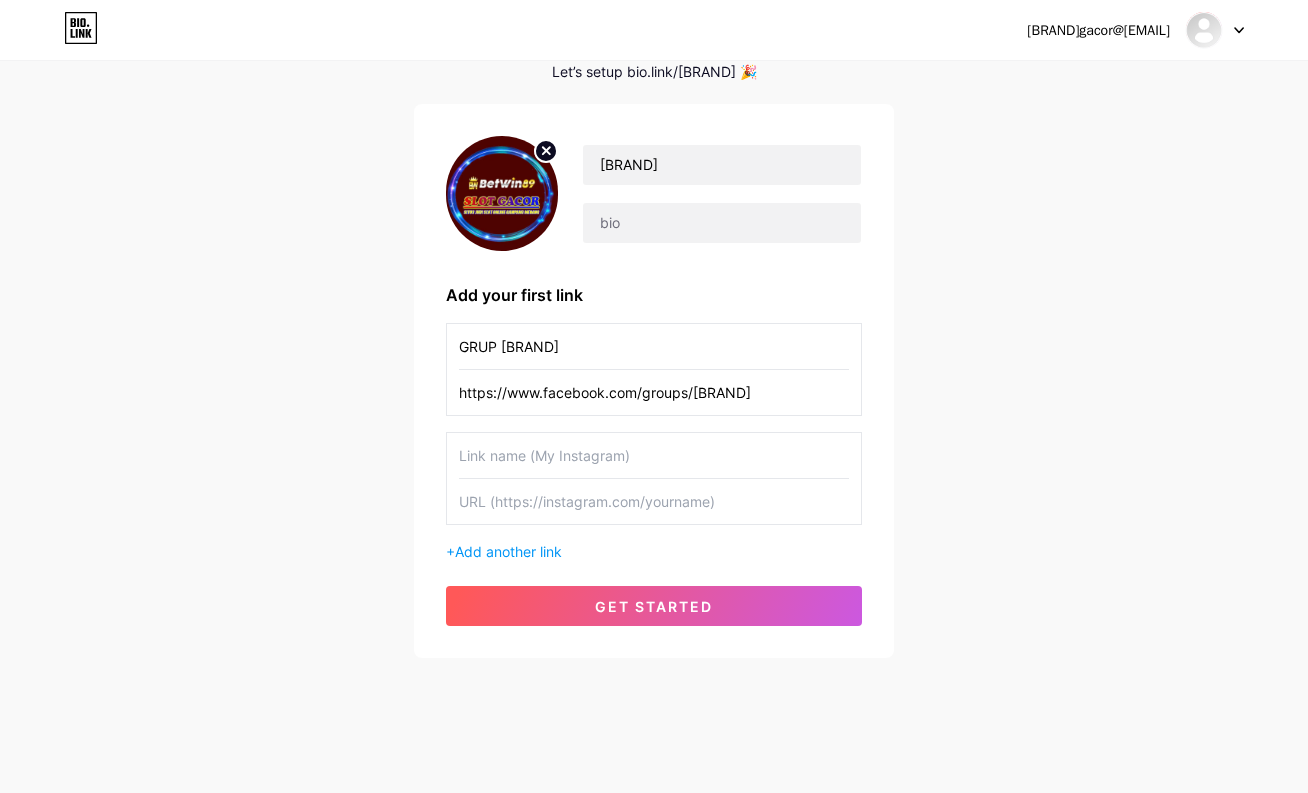 click on "[BRAND]gacor@[EMAIL]     Dashboard     Logout   Setup your page   Let’s setup bio.link/[BRAND] 🎉               [BRAND]         Add your first link   GRUP [BRAND]   https://www.facebook.com/groups/[BRAND]
+  Add another link     get started" at bounding box center [654, 311] 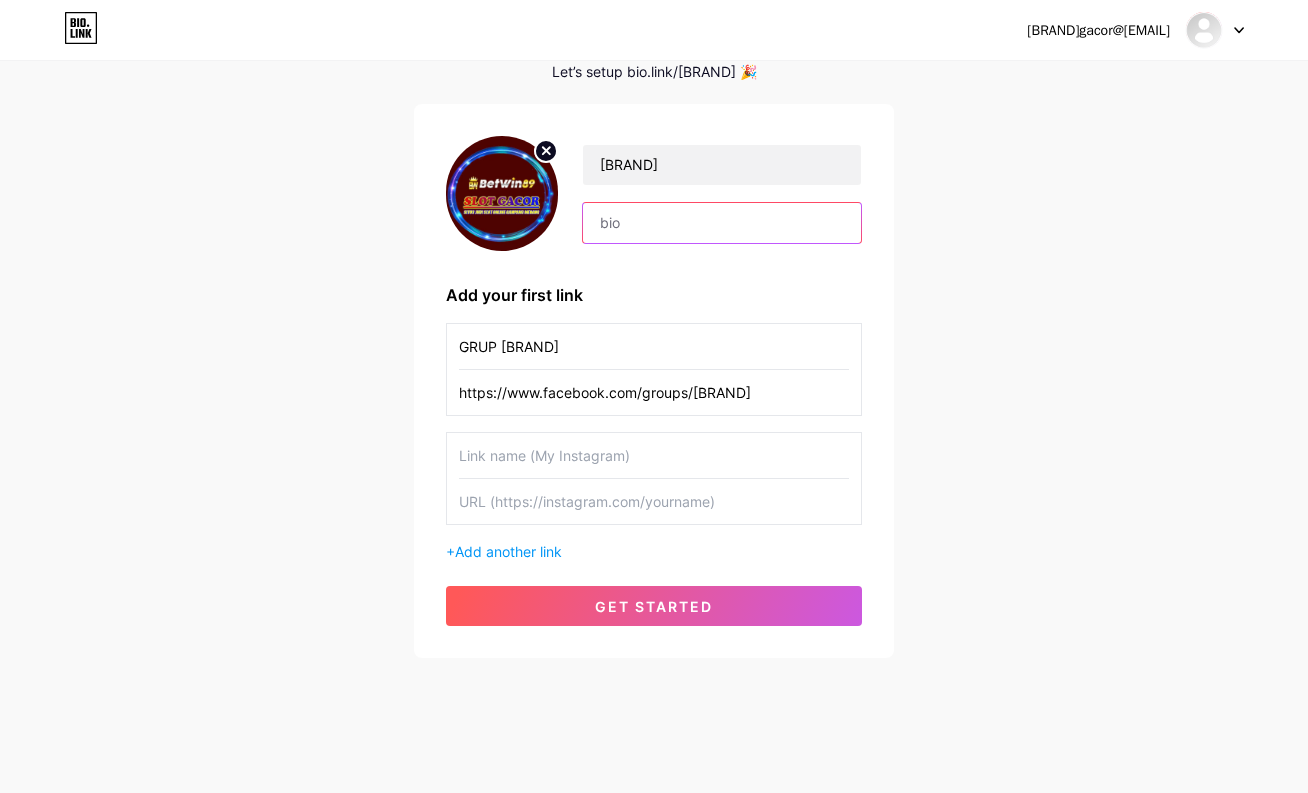 click at bounding box center (722, 223) 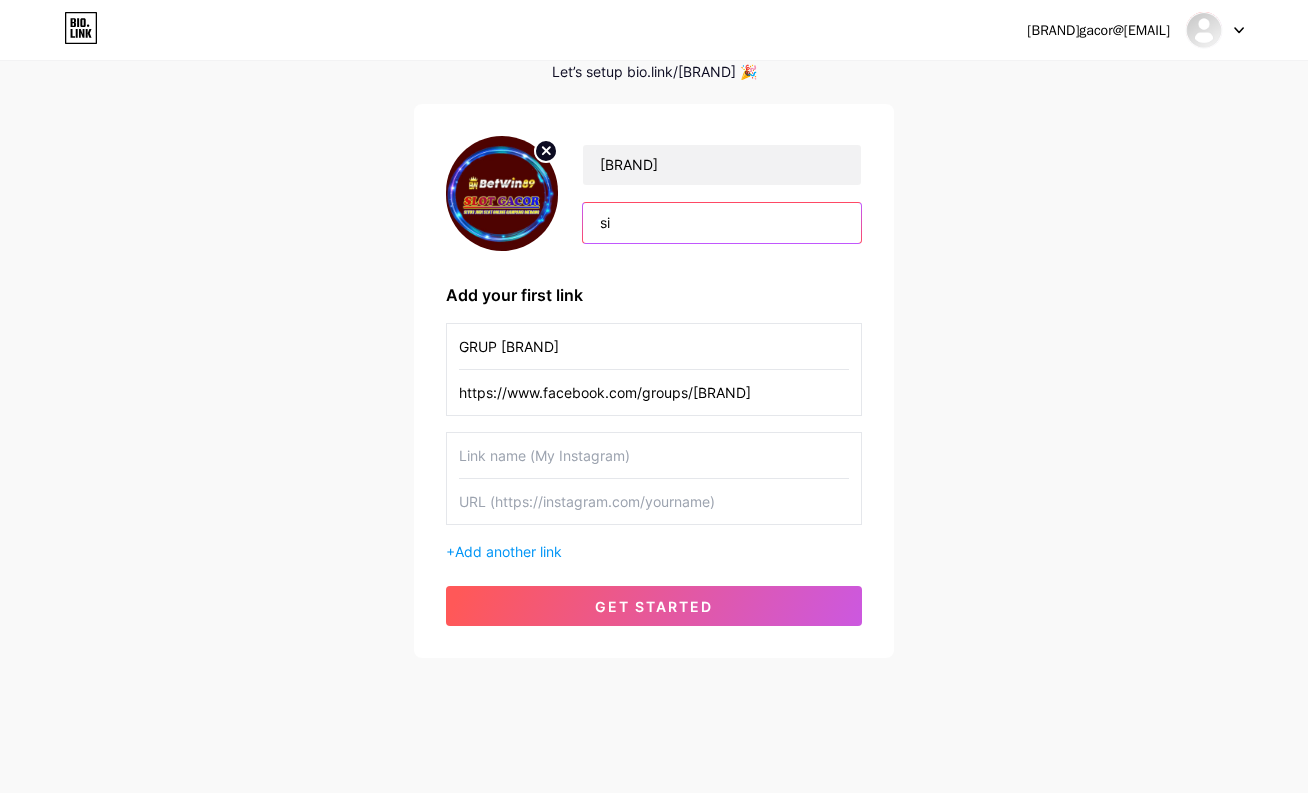 type on "s" 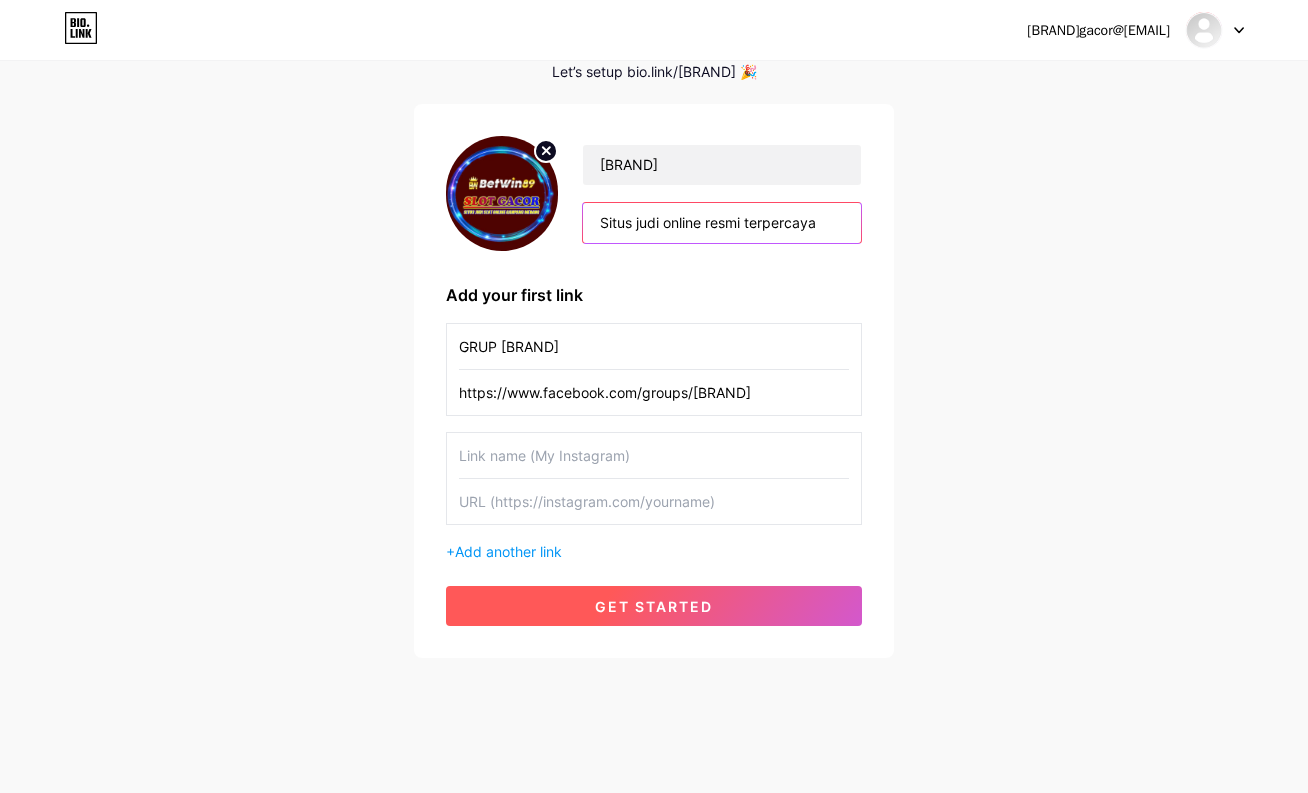 type on "Situs judi online resmi terpercaya" 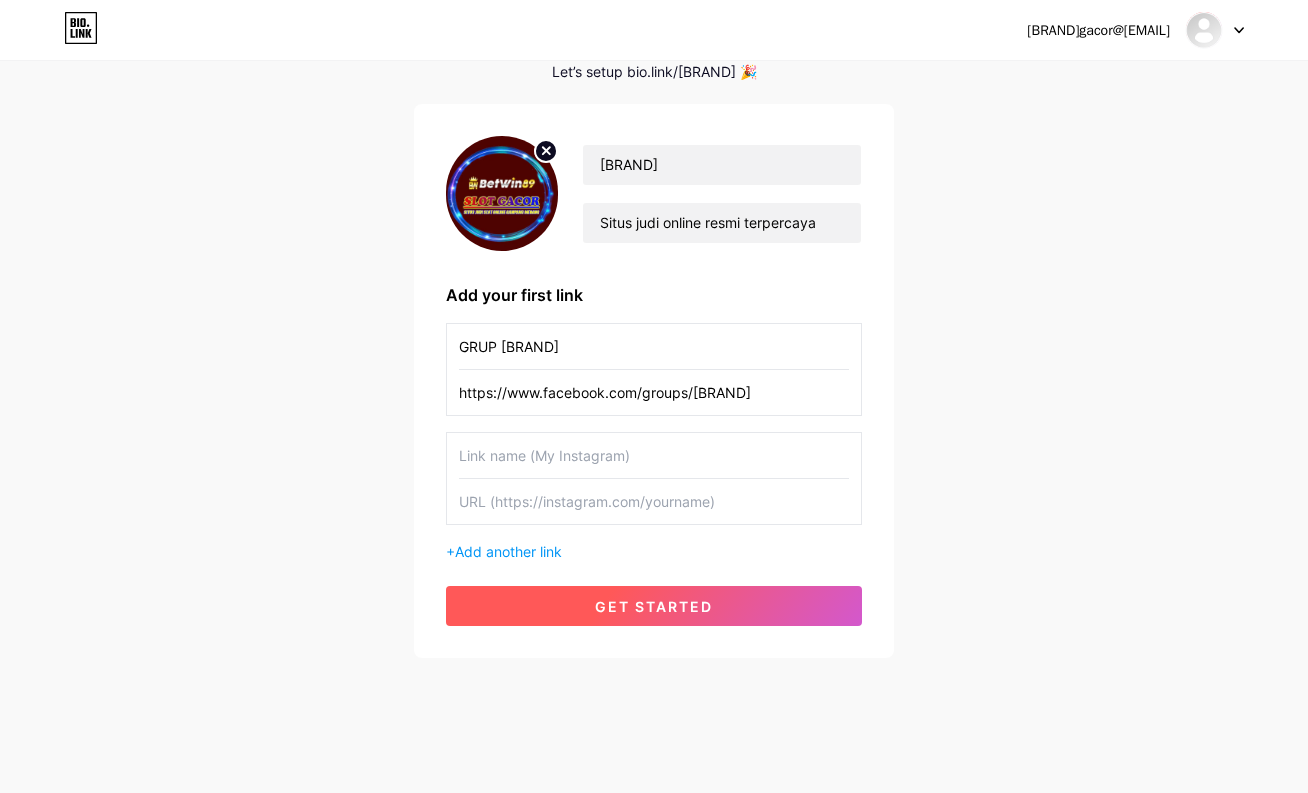 click on "get started" at bounding box center [654, 606] 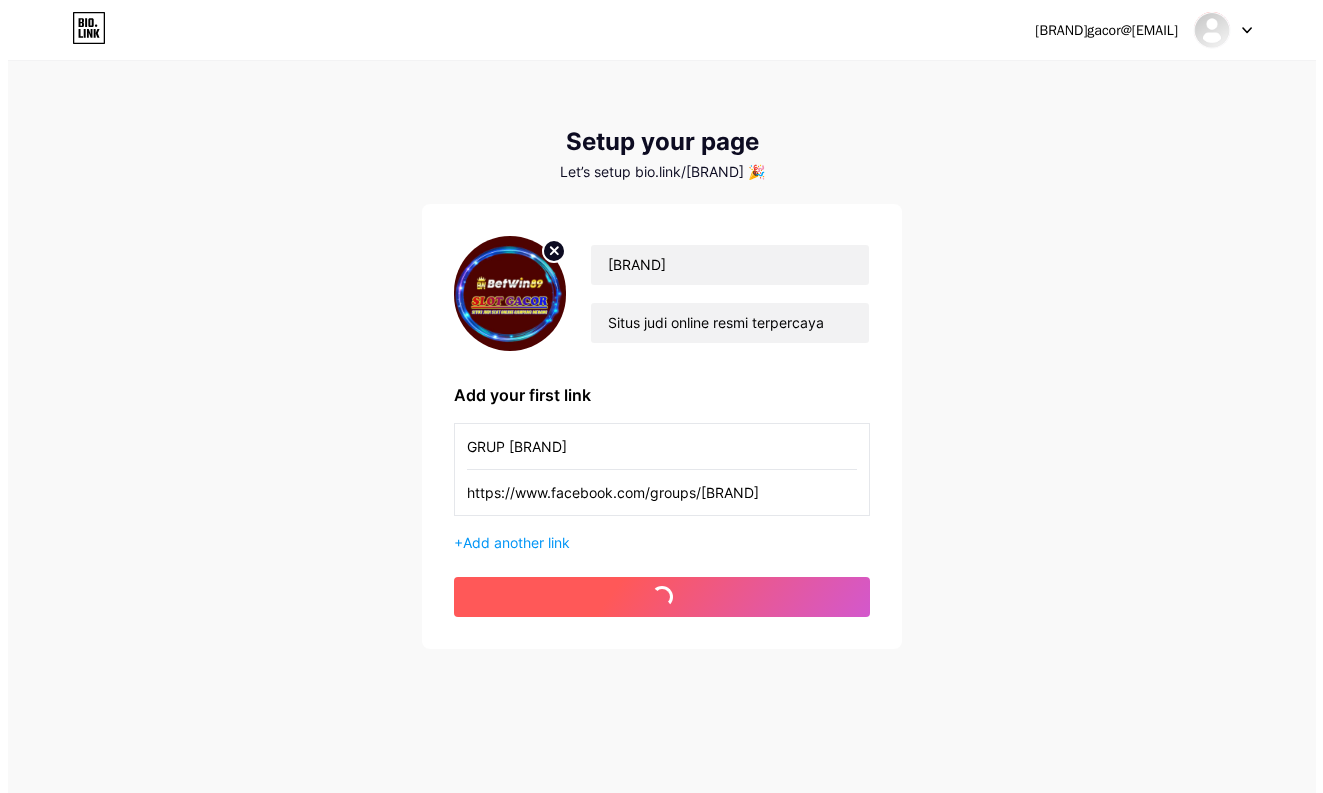scroll, scrollTop: 0, scrollLeft: 0, axis: both 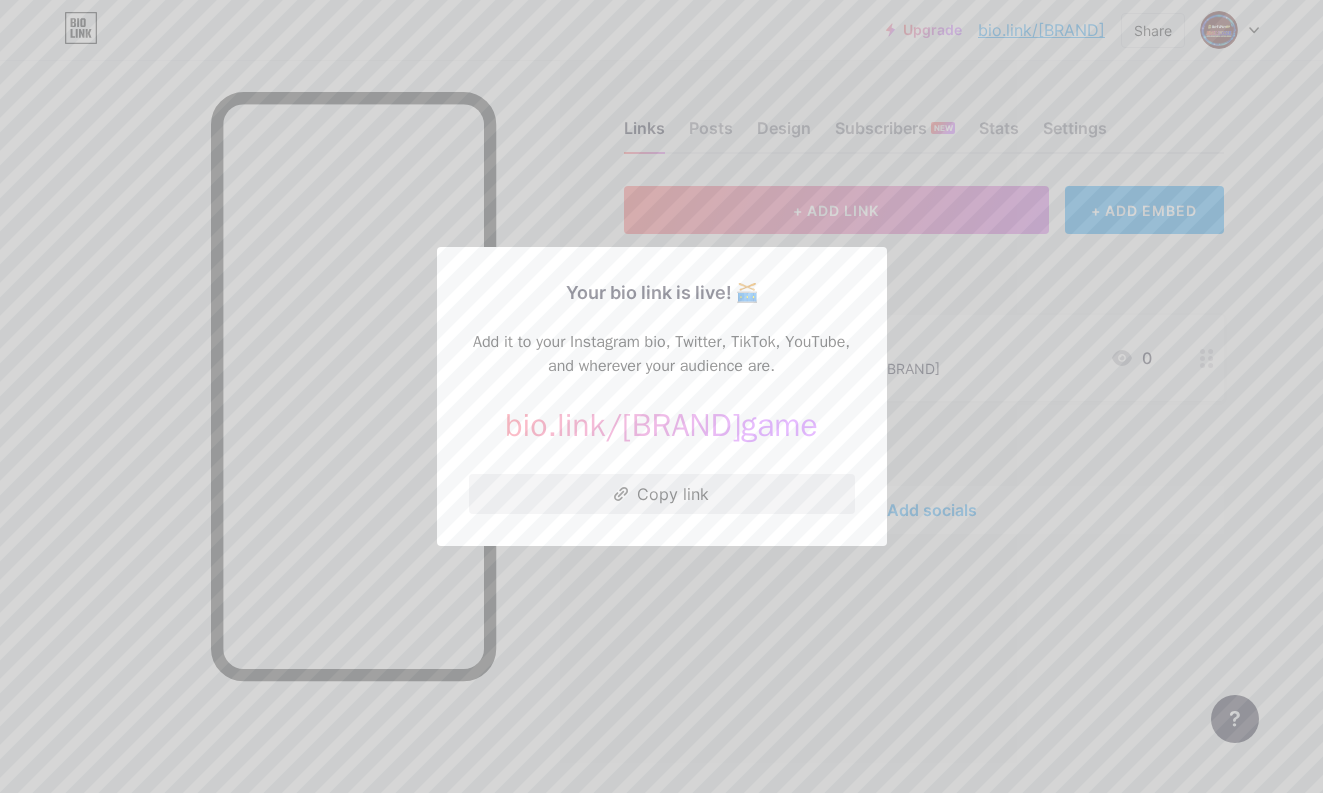 click on "Copy link" at bounding box center (662, 494) 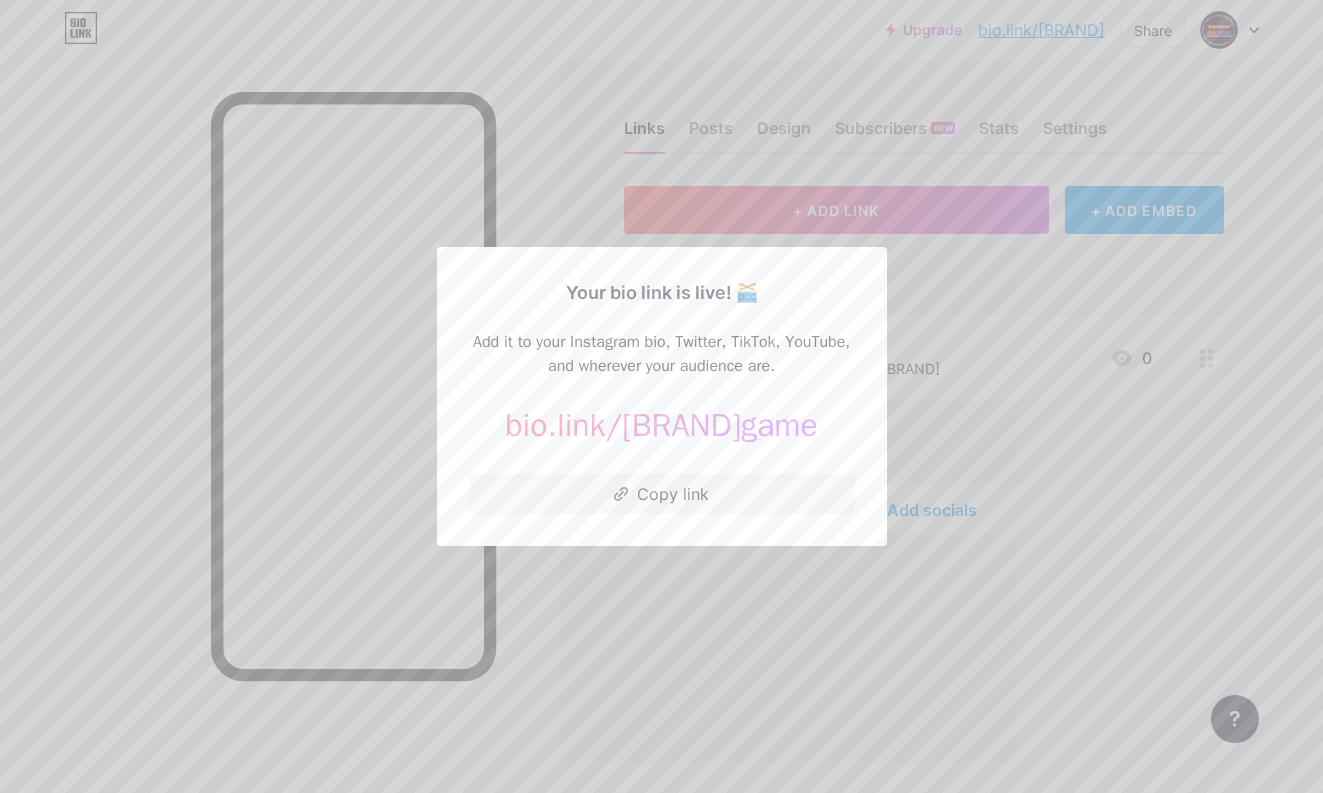 click at bounding box center (661, 396) 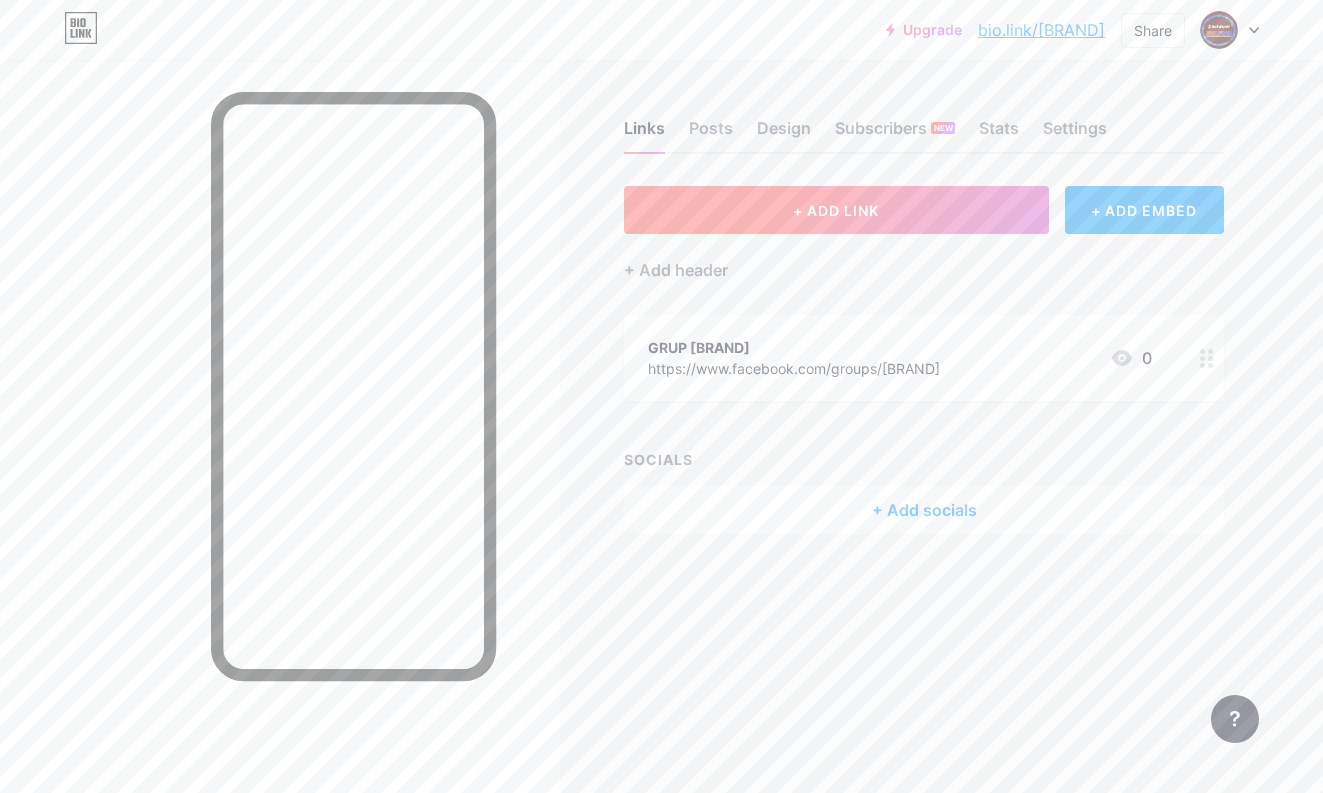 drag, startPoint x: 796, startPoint y: 210, endPoint x: 822, endPoint y: 198, distance: 28.635643 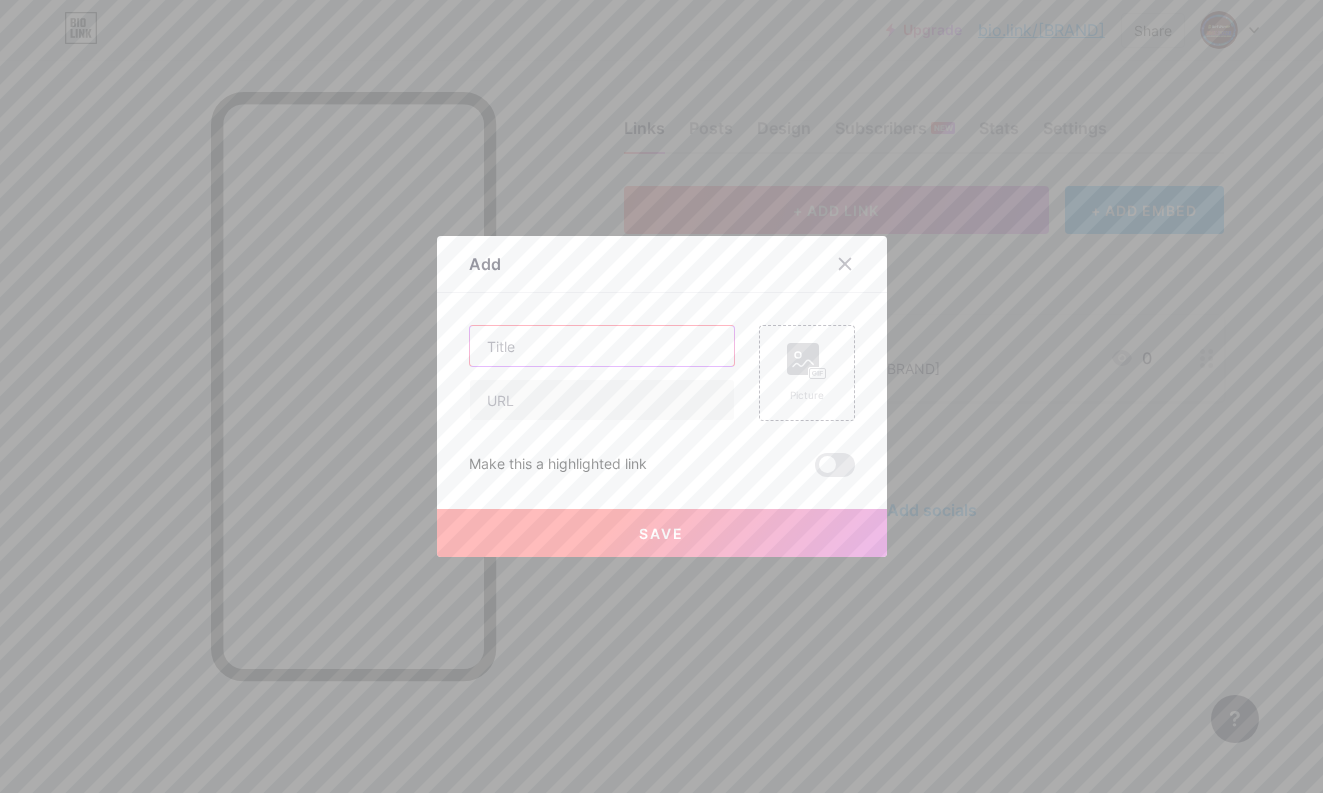 click at bounding box center [602, 346] 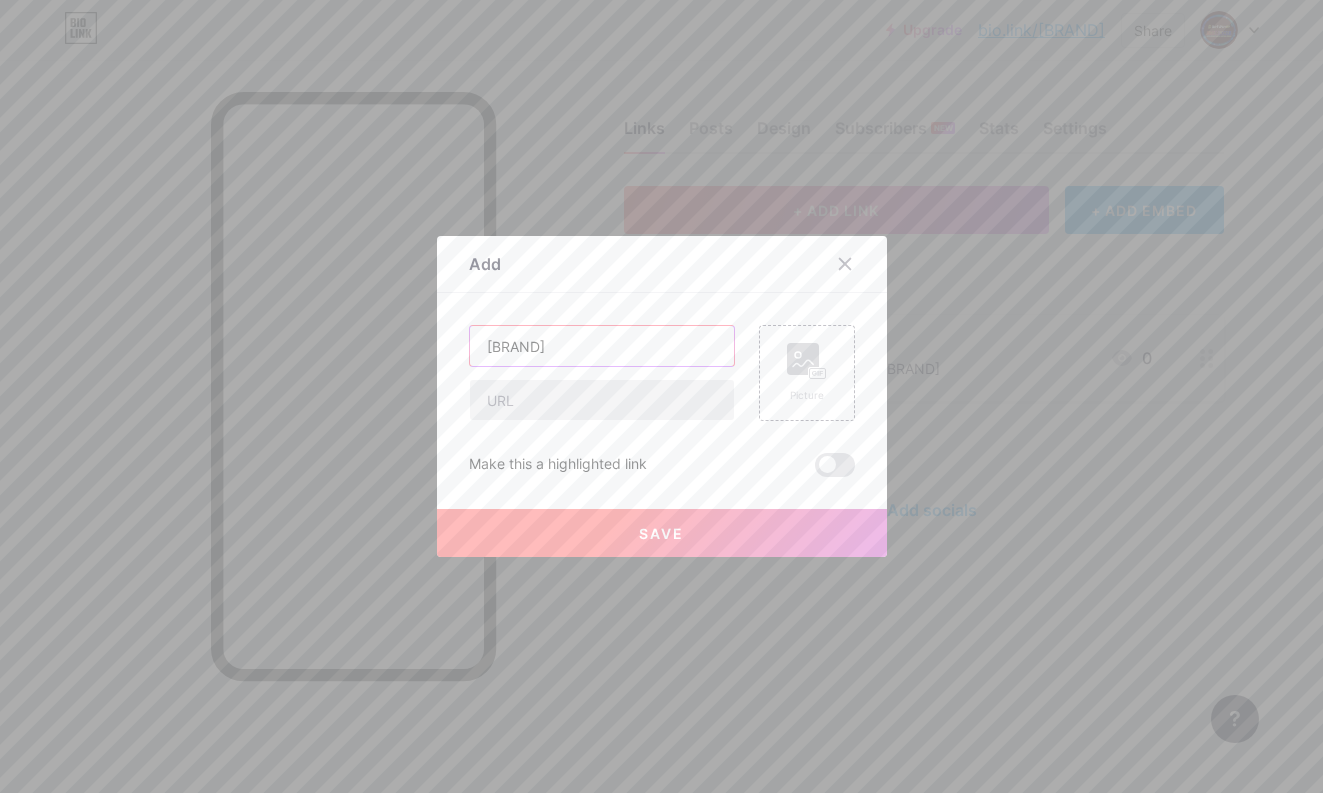 type on "[BRAND]" 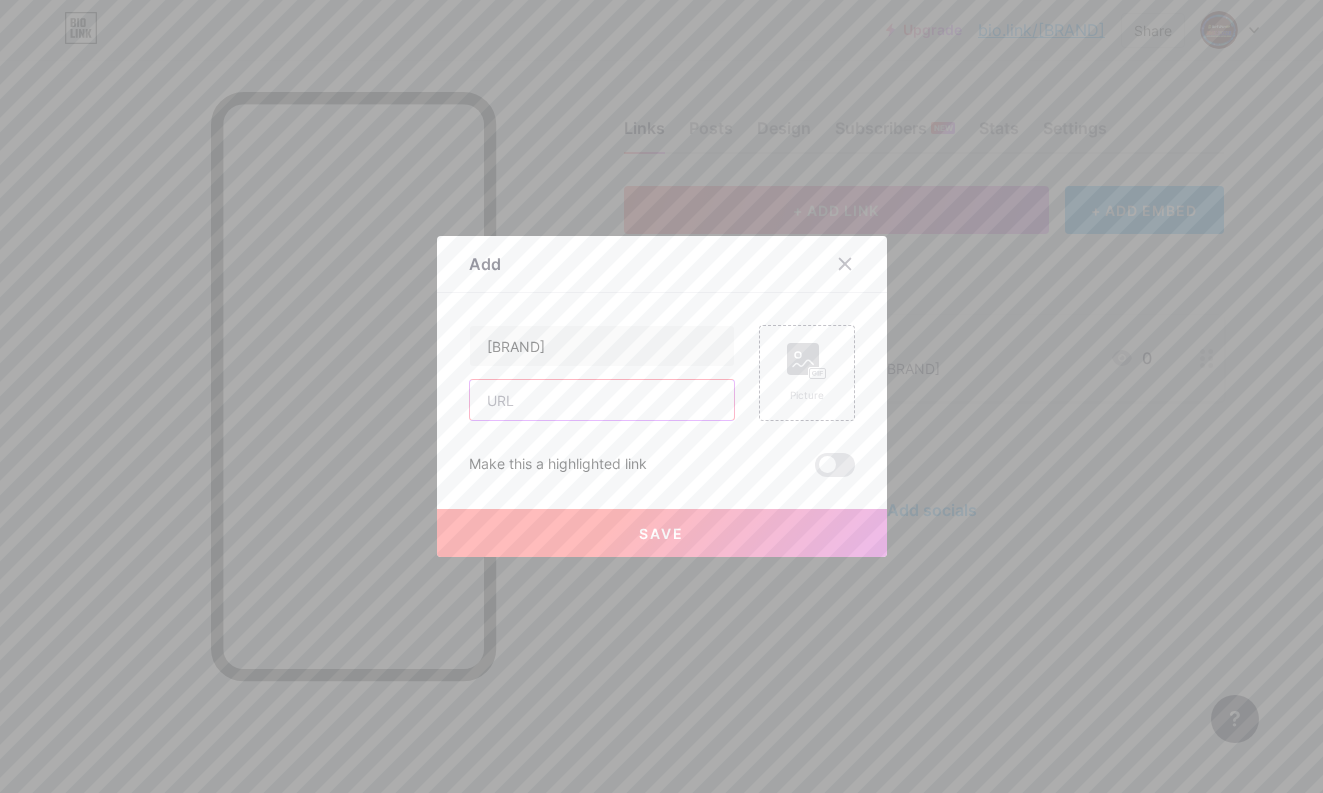 click at bounding box center [602, 400] 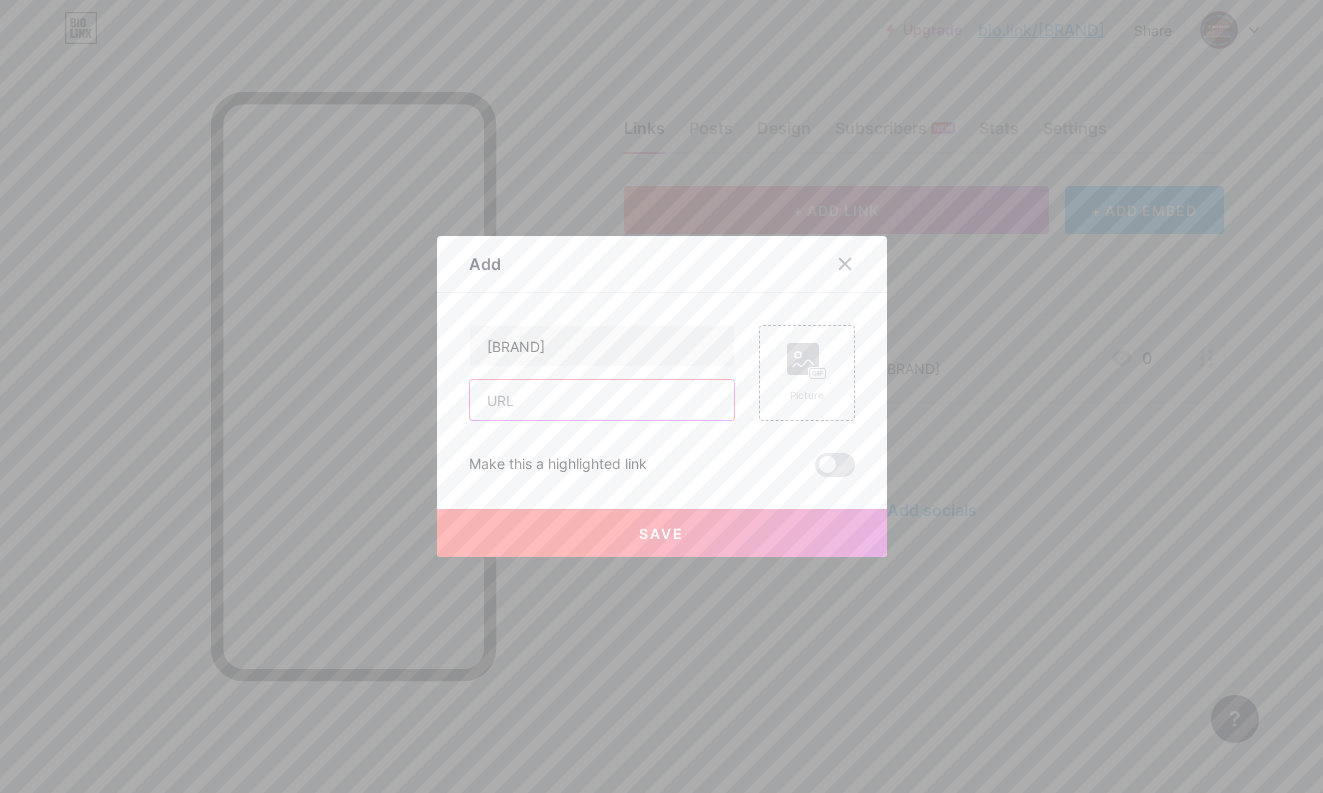 click at bounding box center (602, 400) 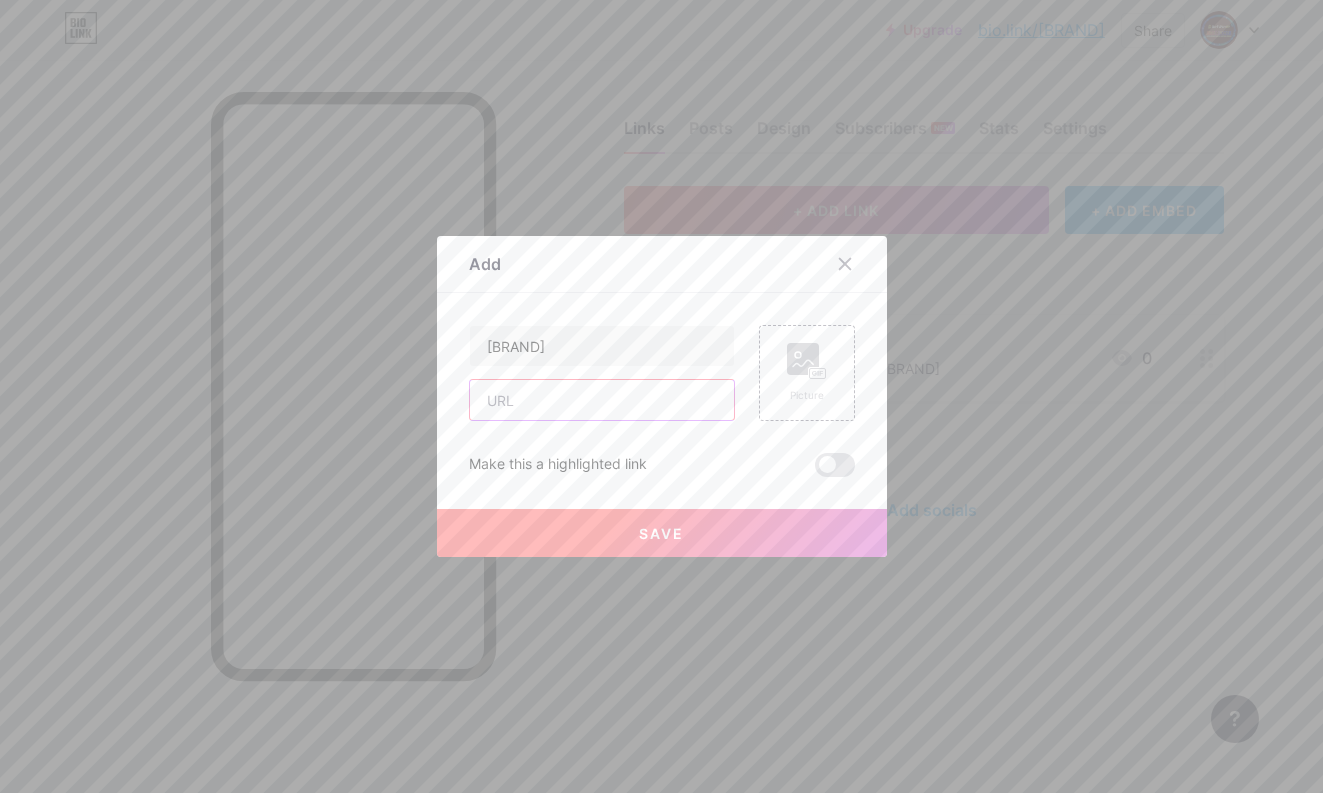 paste on "https://ln.run/login[BRAND]" 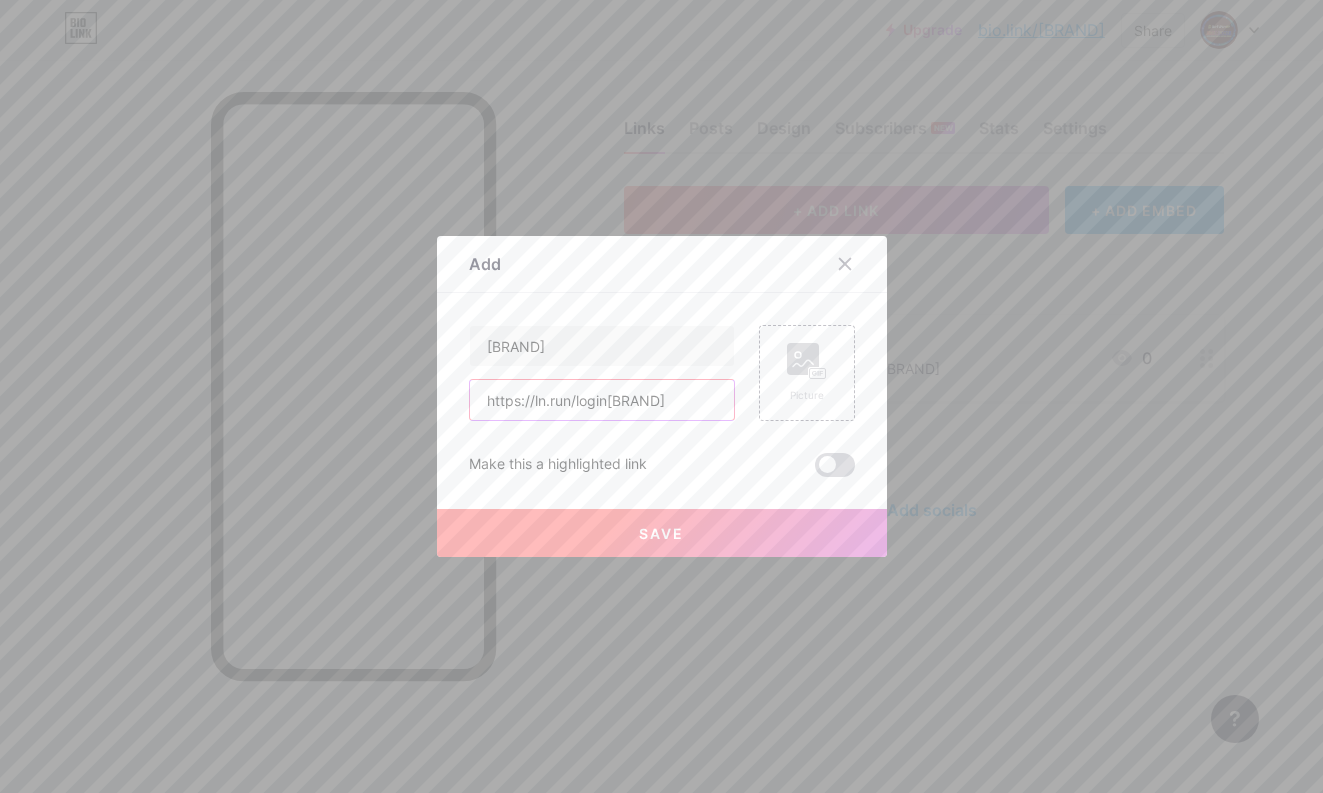type on "https://ln.run/login[BRAND]" 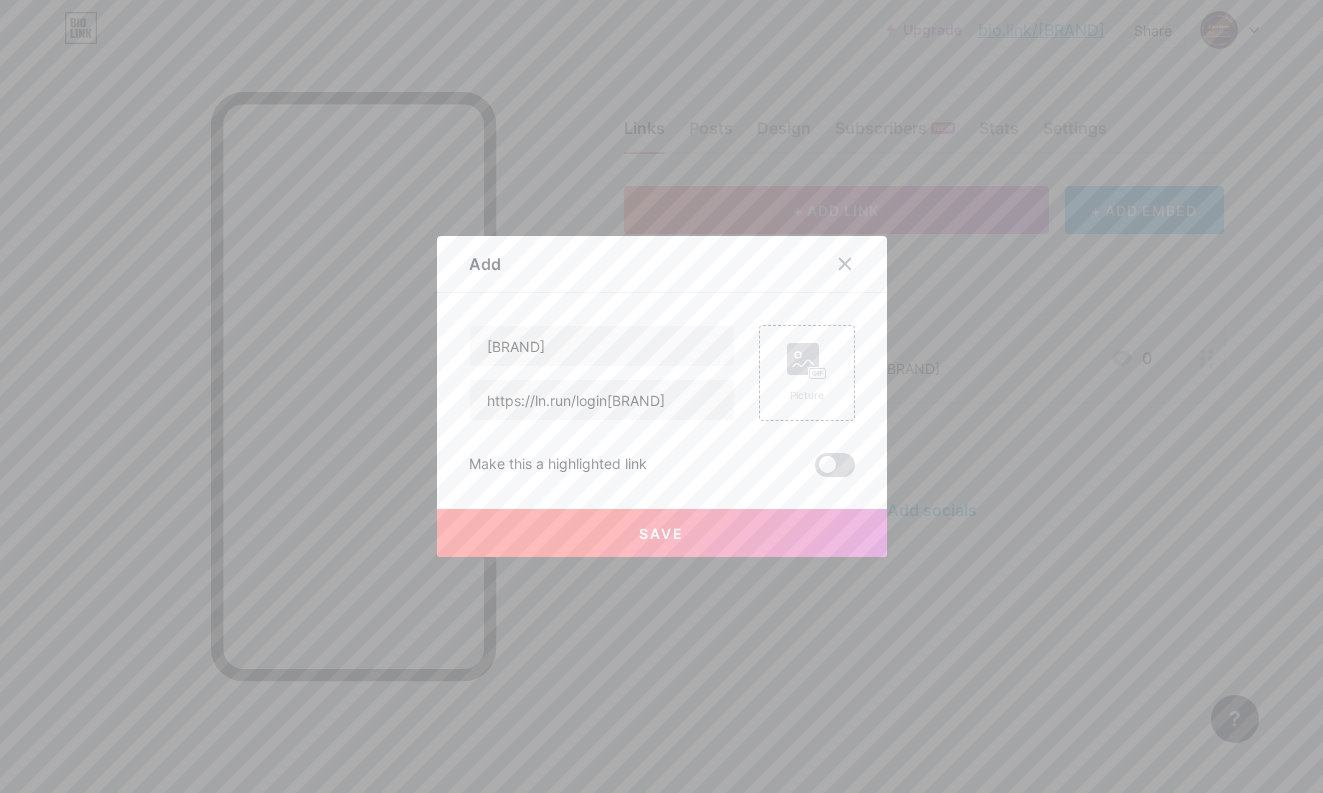 click at bounding box center (835, 465) 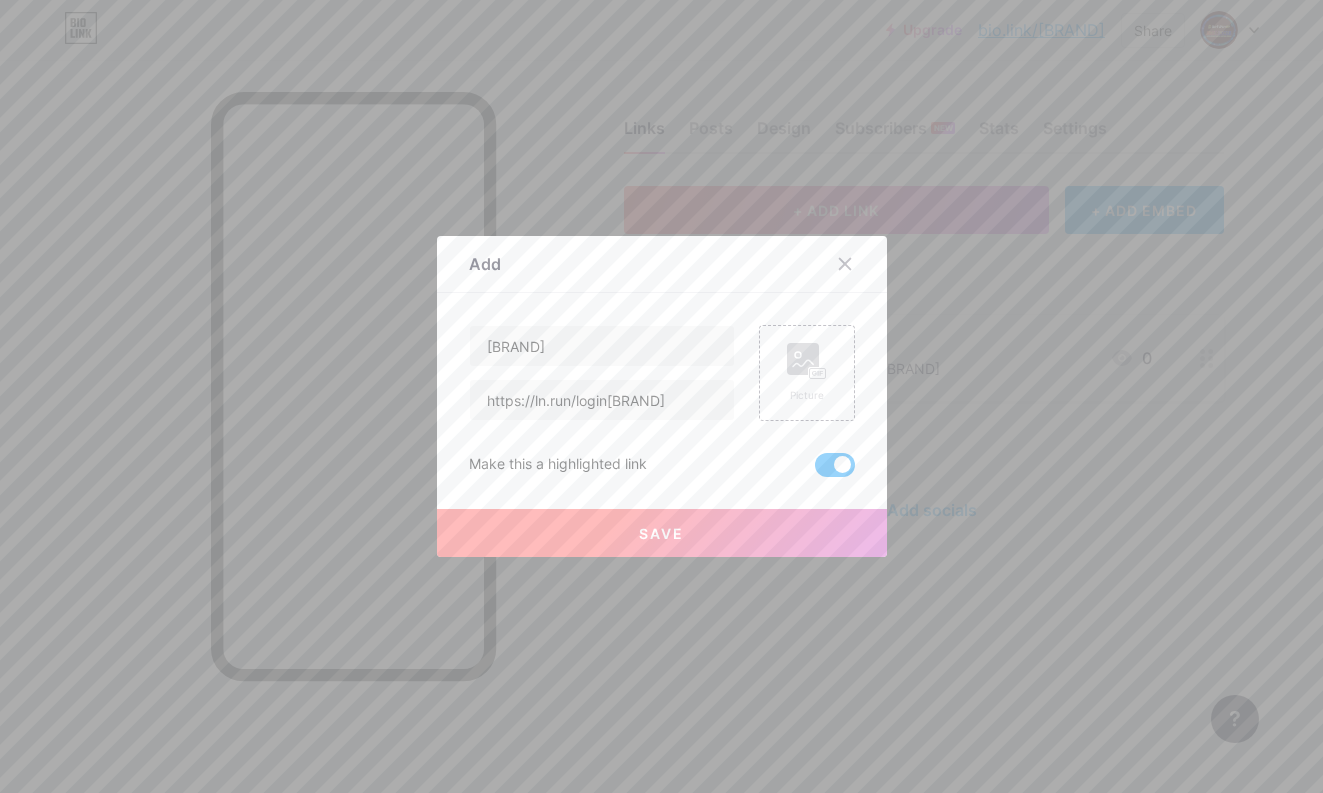 click on "Save" at bounding box center (662, 533) 